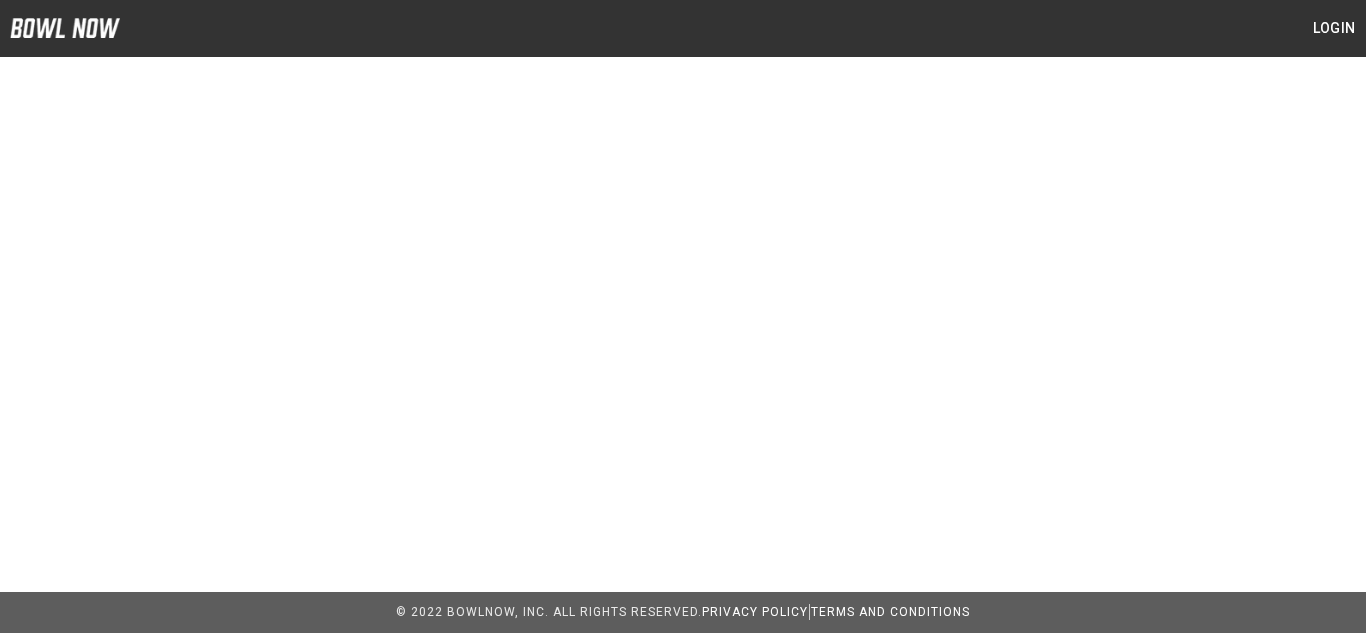 scroll, scrollTop: 0, scrollLeft: 0, axis: both 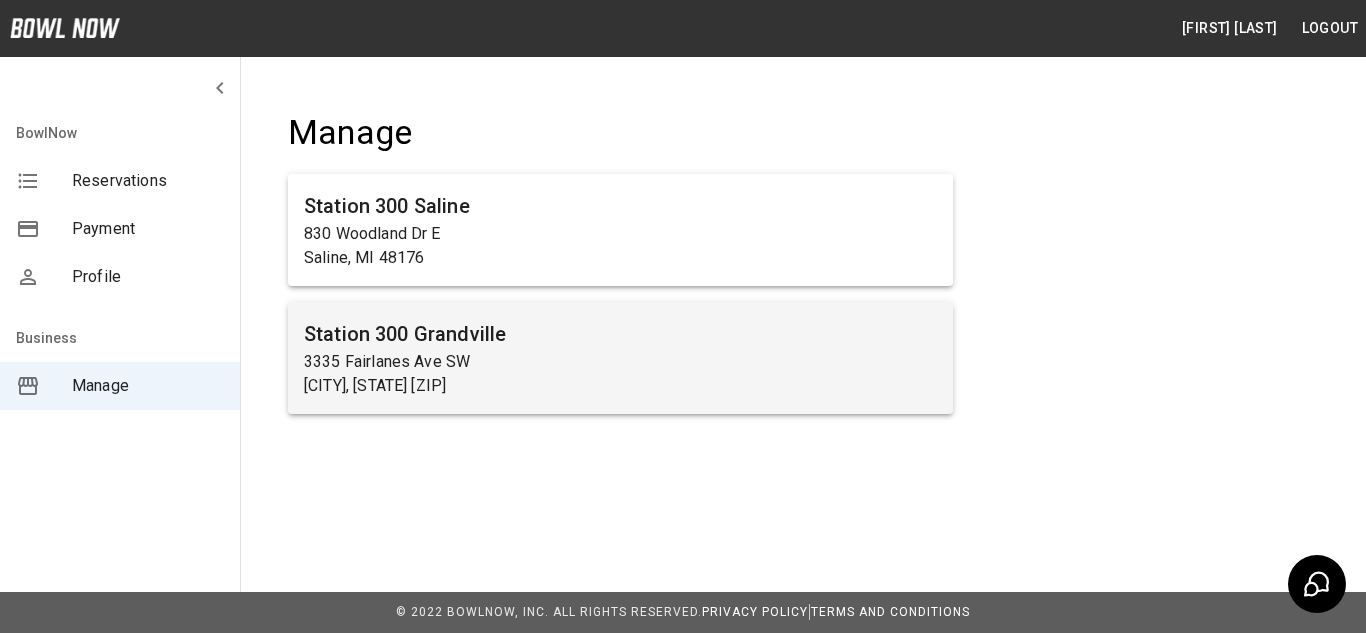 click on "Station 300 Grandville" at bounding box center (620, 334) 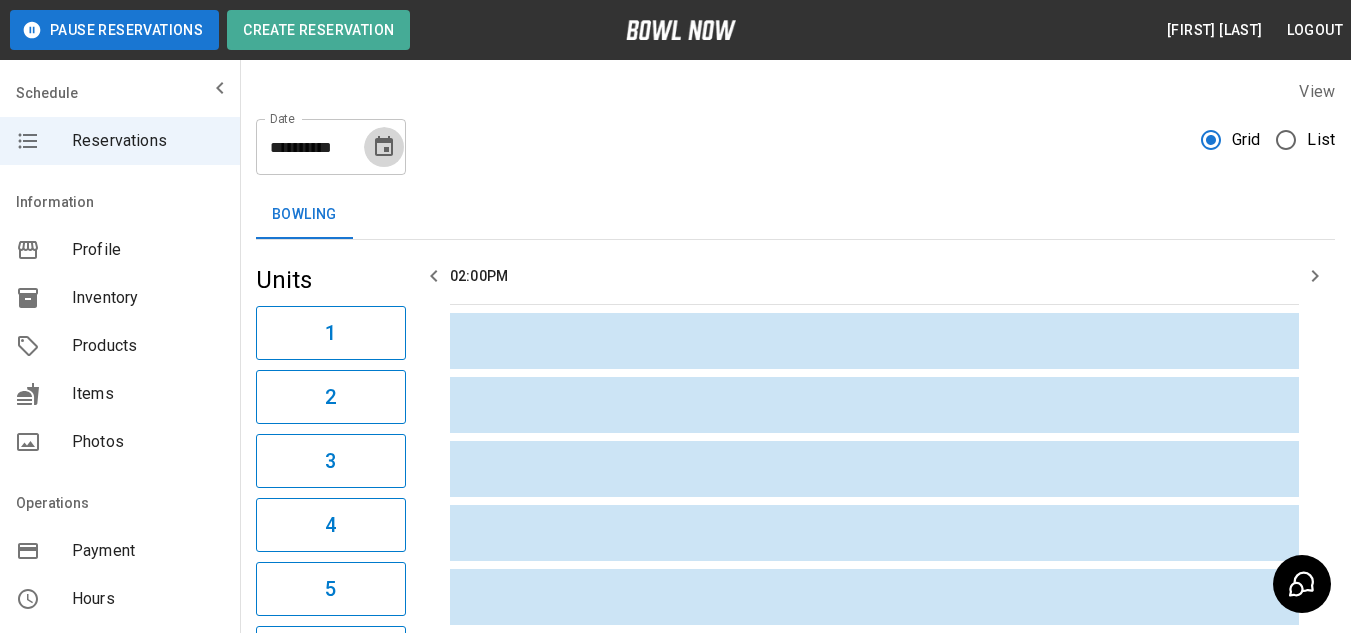 click 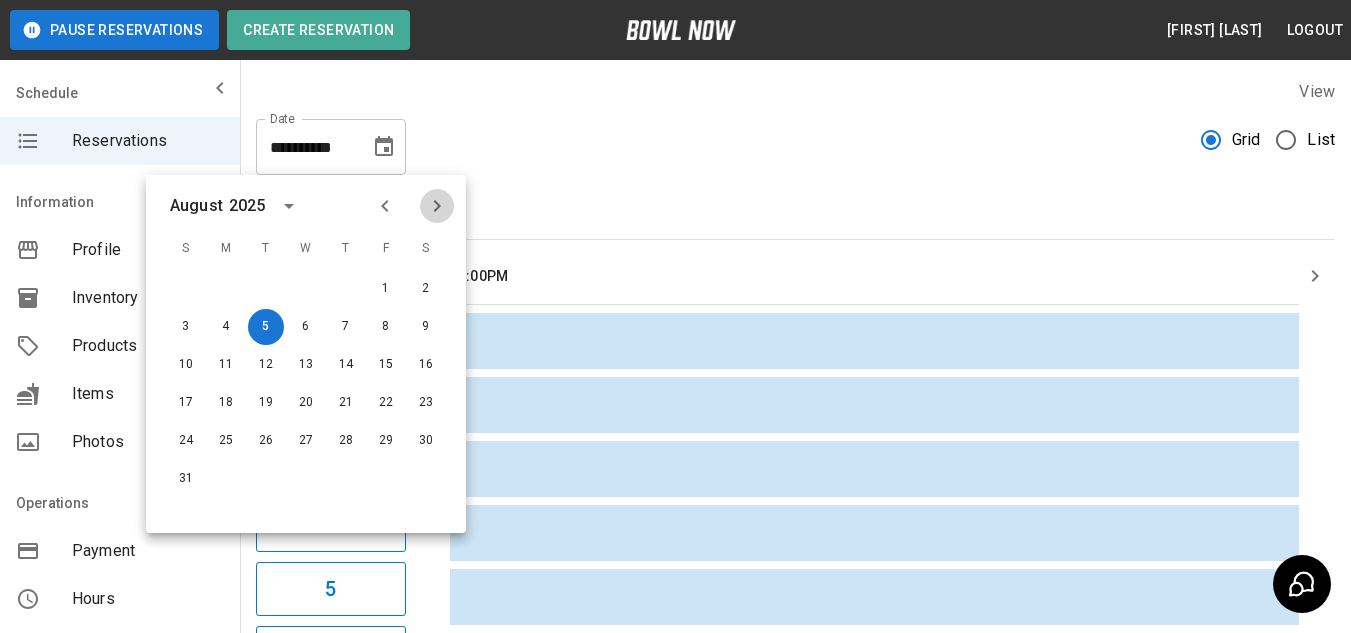 click 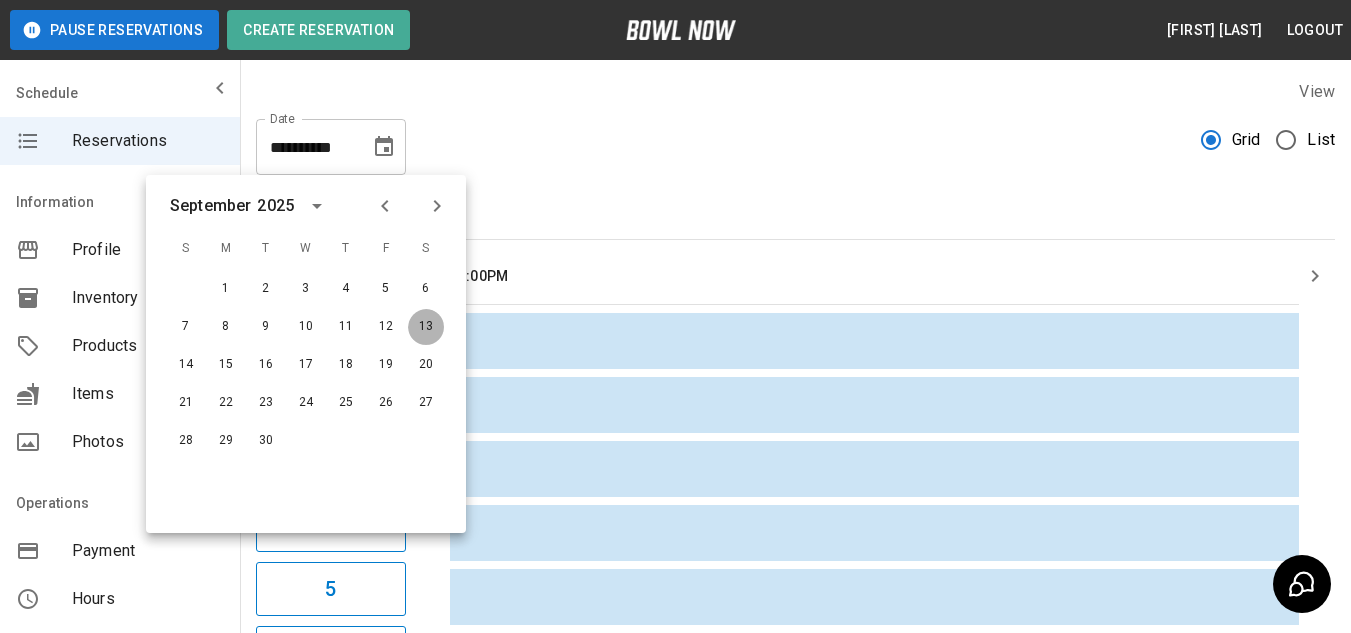 click on "13" at bounding box center (426, 327) 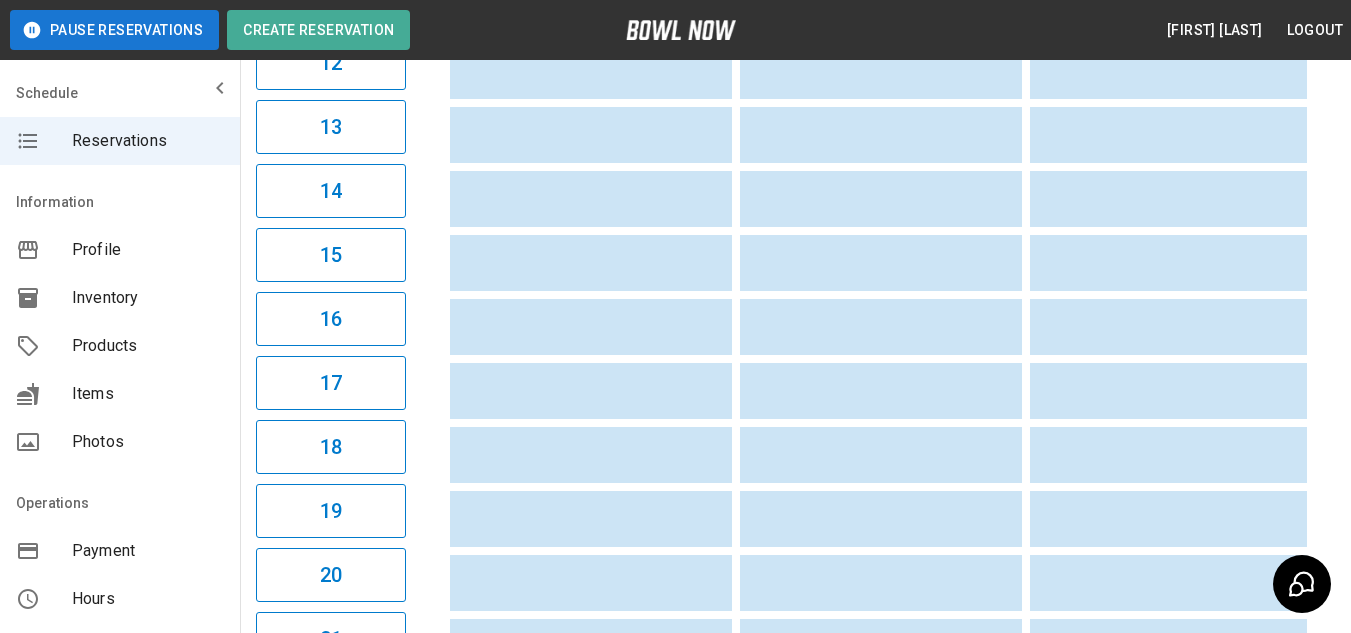 scroll, scrollTop: 1006, scrollLeft: 0, axis: vertical 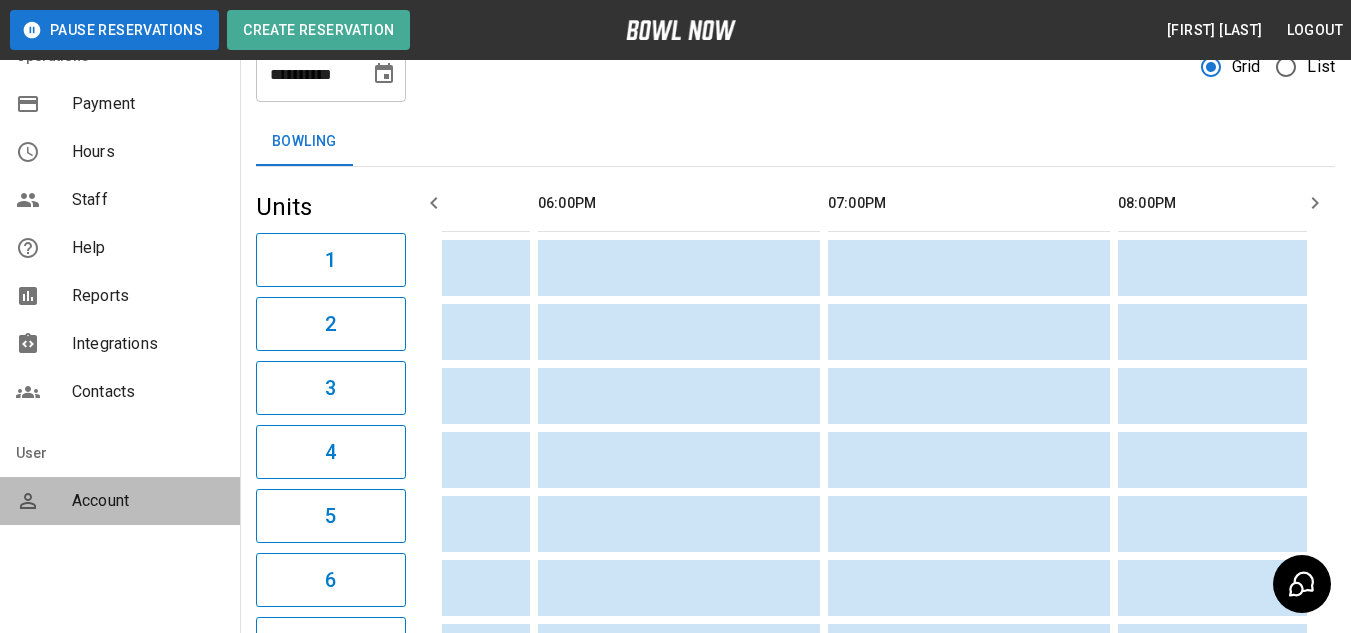 click on "Account" at bounding box center (148, 501) 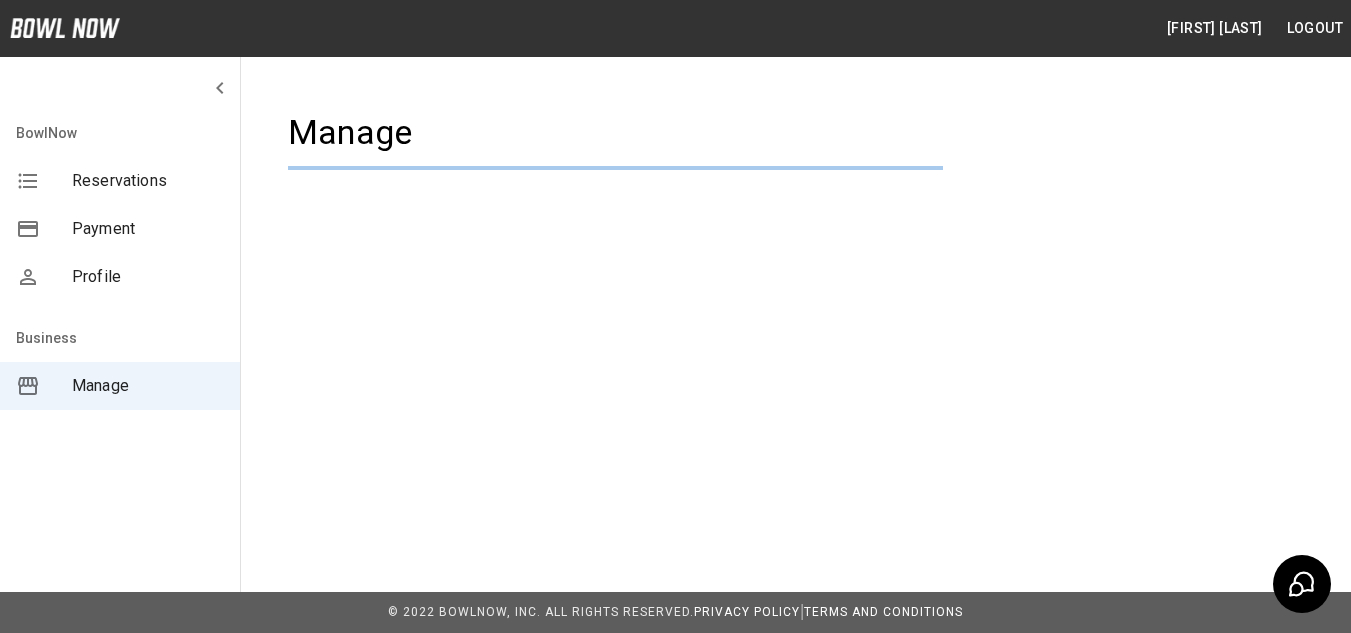 scroll, scrollTop: 0, scrollLeft: 0, axis: both 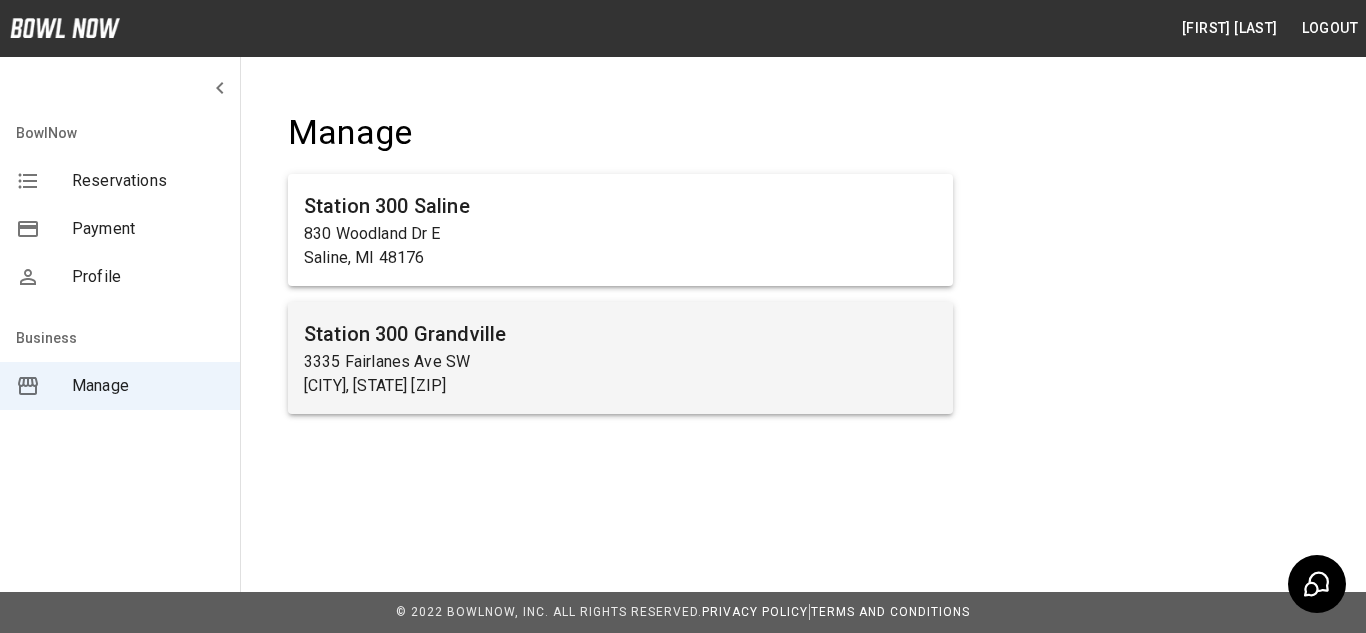 click on "3335 Fairlanes Ave SW" at bounding box center [620, 362] 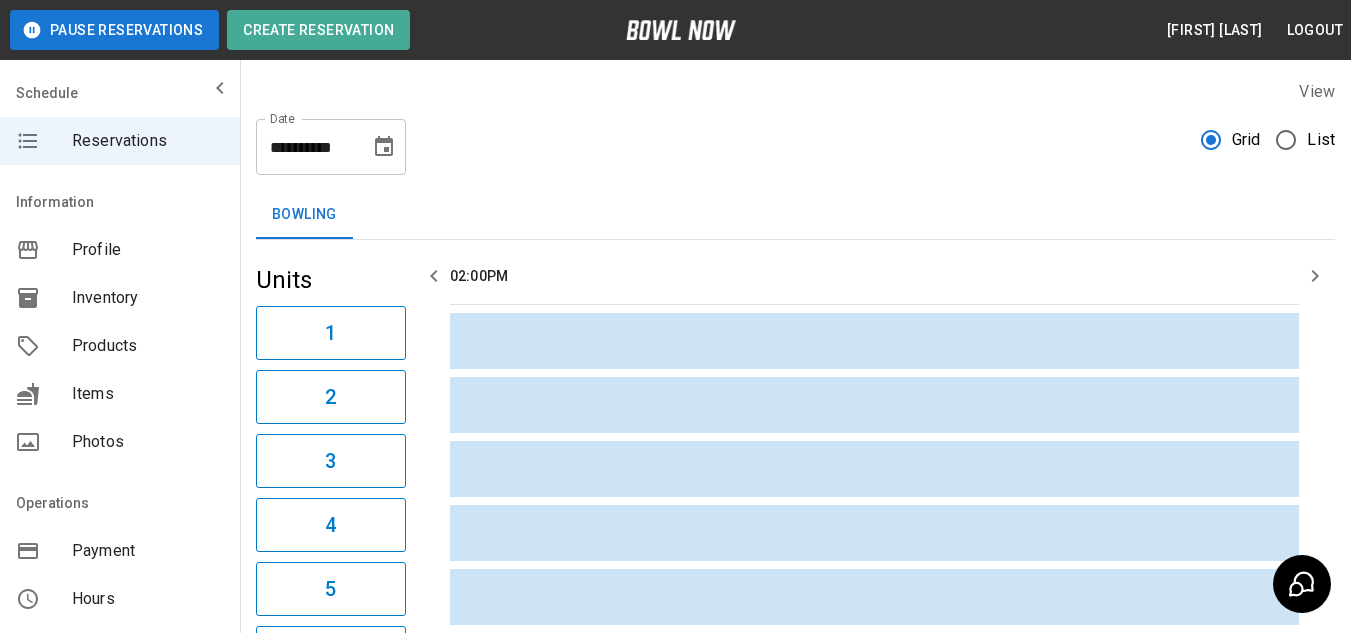 scroll, scrollTop: 447, scrollLeft: 0, axis: vertical 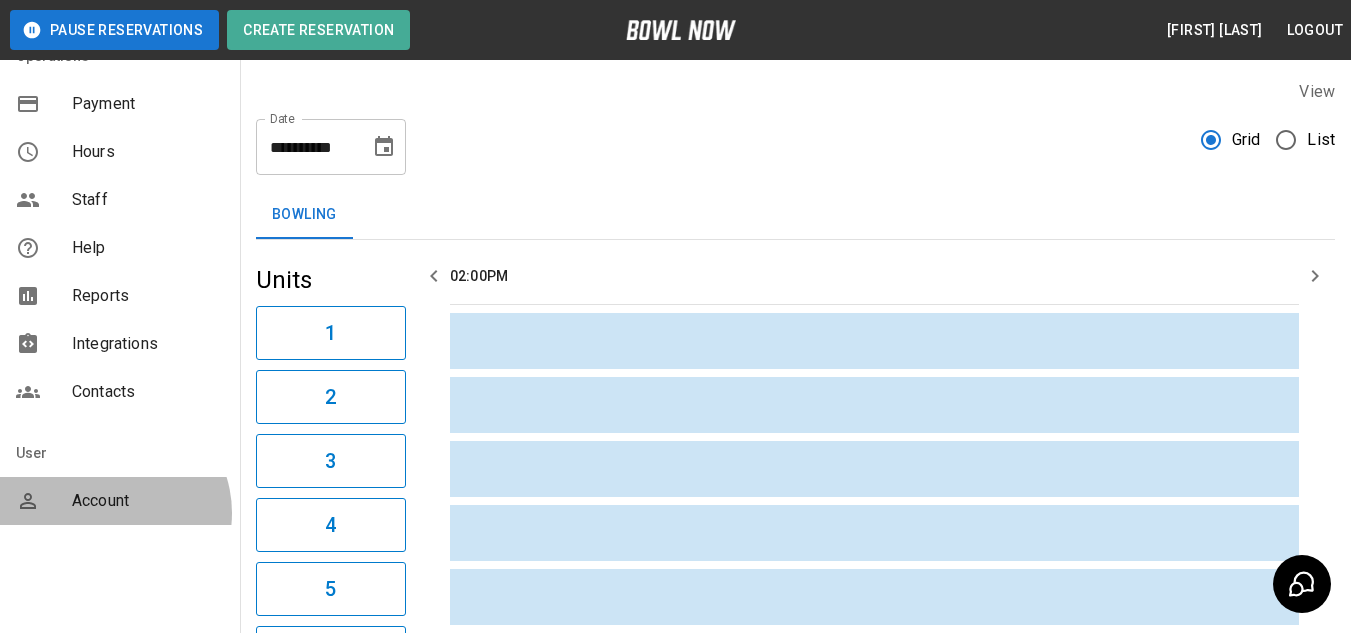 click on "Account" at bounding box center (120, 501) 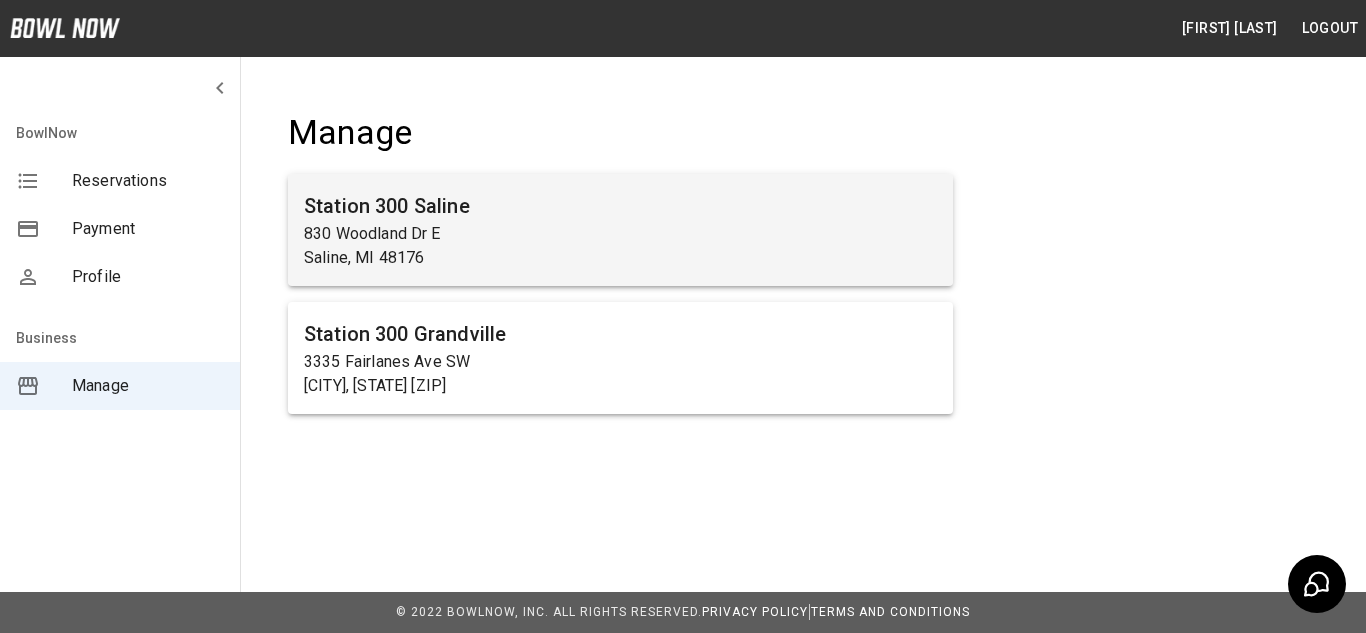 click on "Saline, MI 48176" at bounding box center [620, 258] 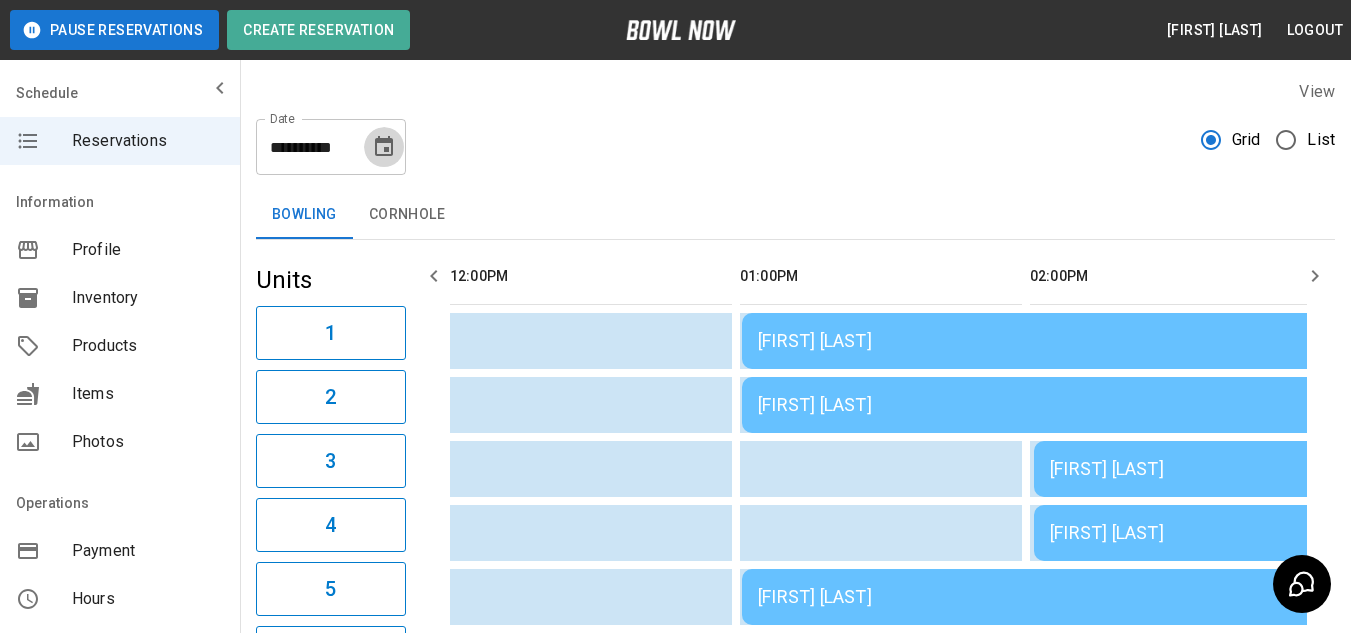 click 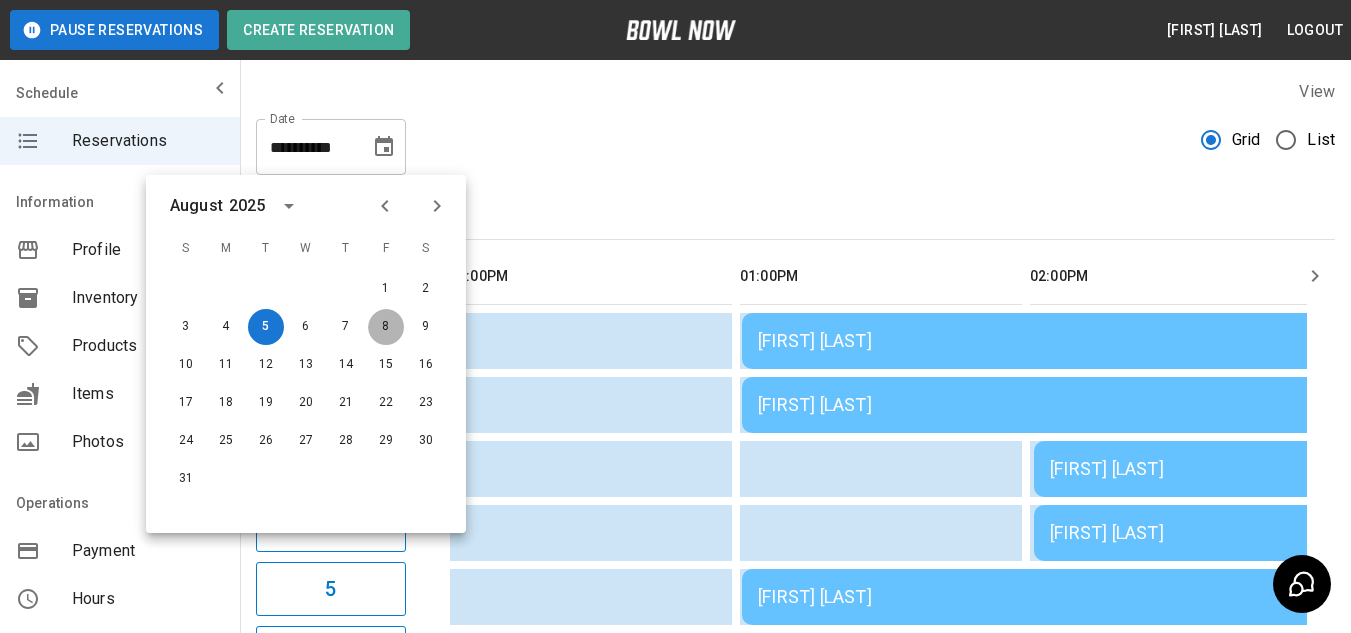 click on "8" at bounding box center (386, 327) 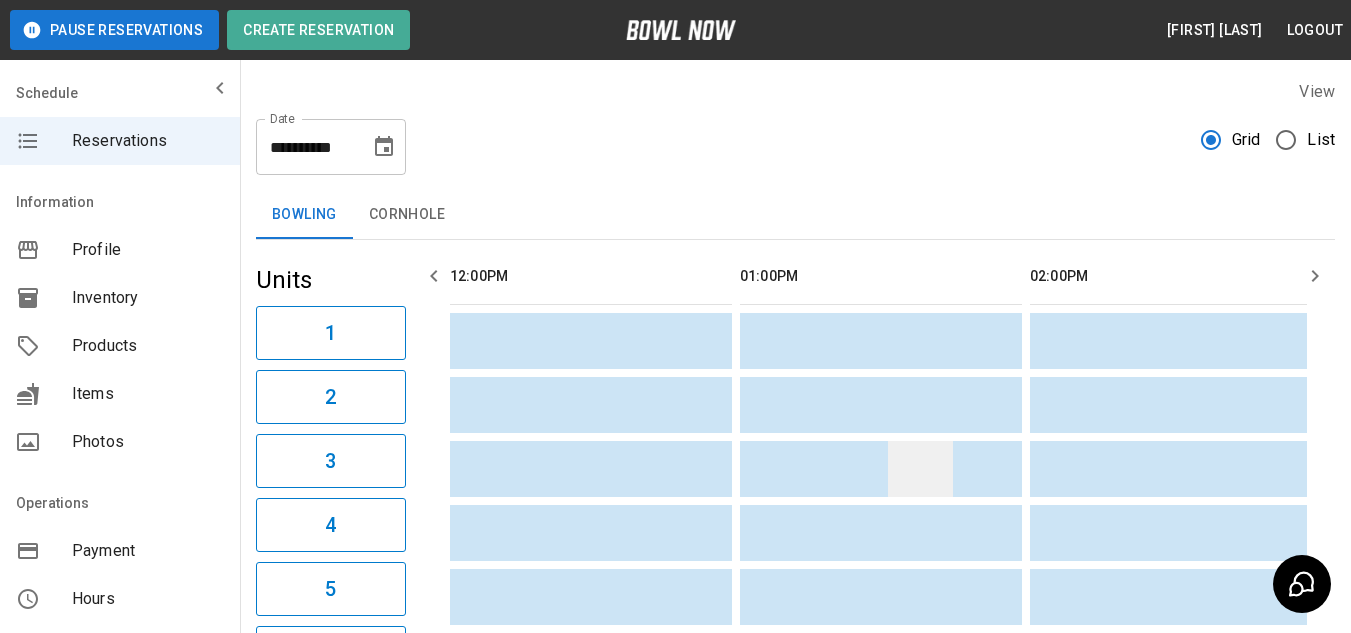 scroll, scrollTop: 0, scrollLeft: 444, axis: horizontal 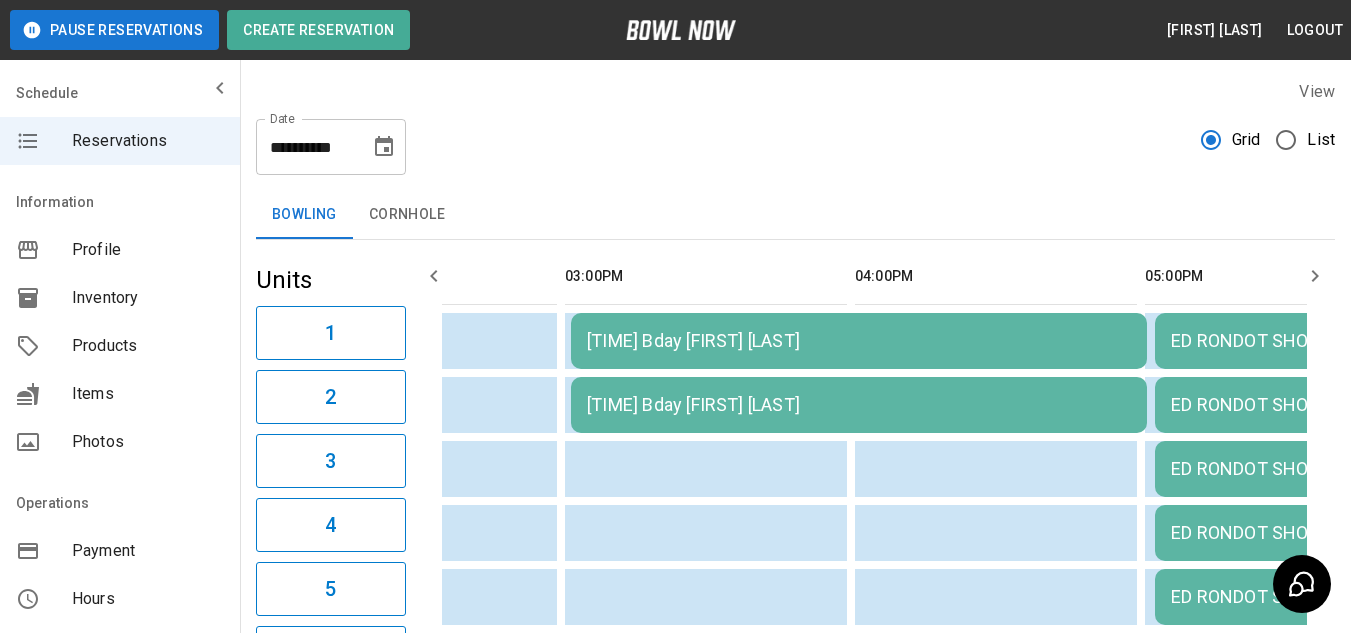 click on "[TIME] Bday [FIRST] [LAST]" at bounding box center [859, 341] 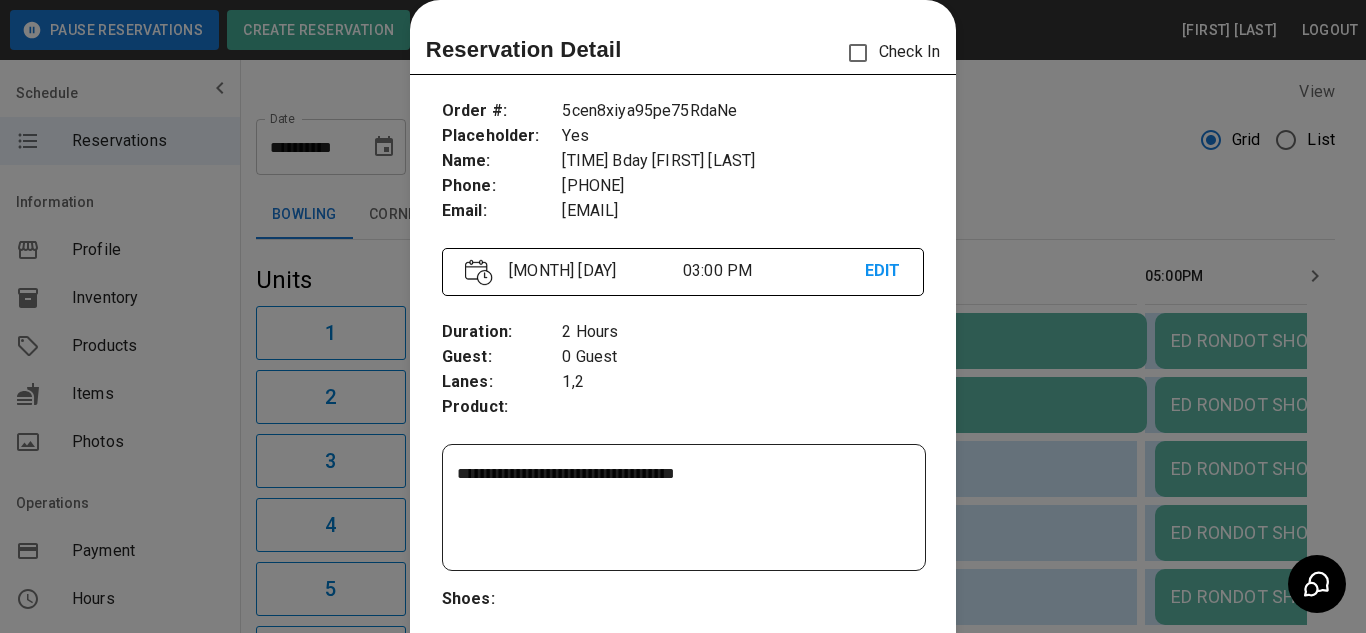 click at bounding box center (683, 316) 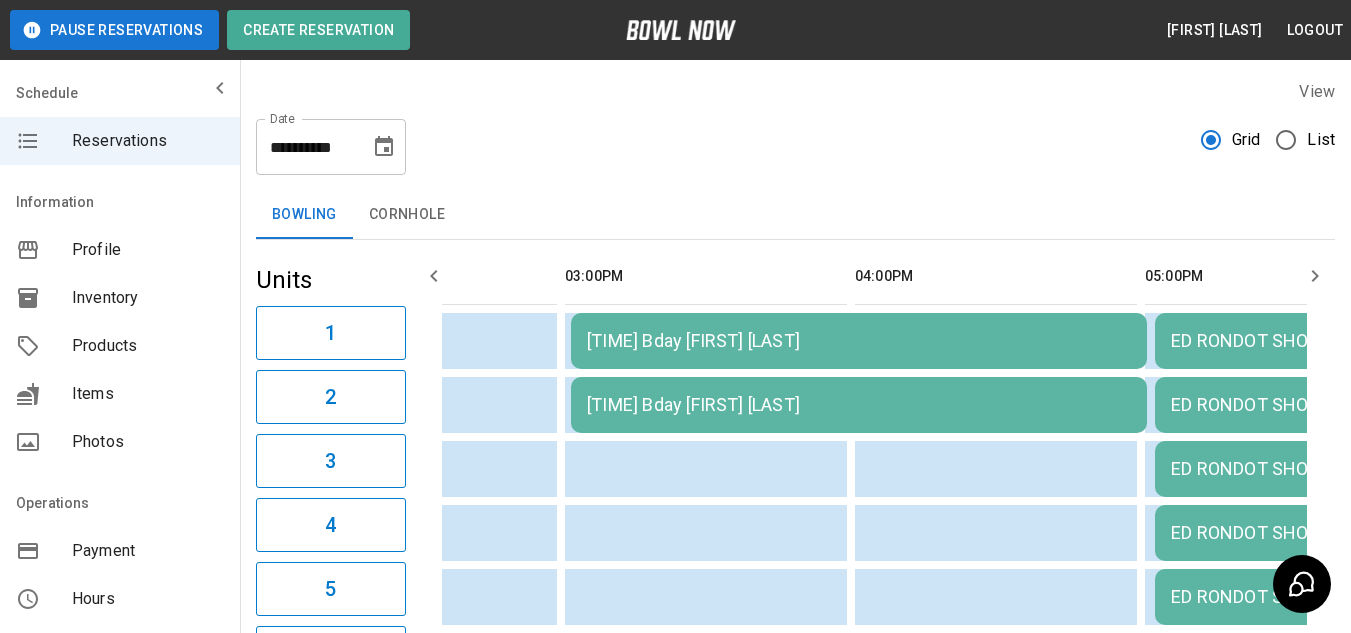 click on "[TIME] Bday [FIRST] [LAST]" at bounding box center (859, 341) 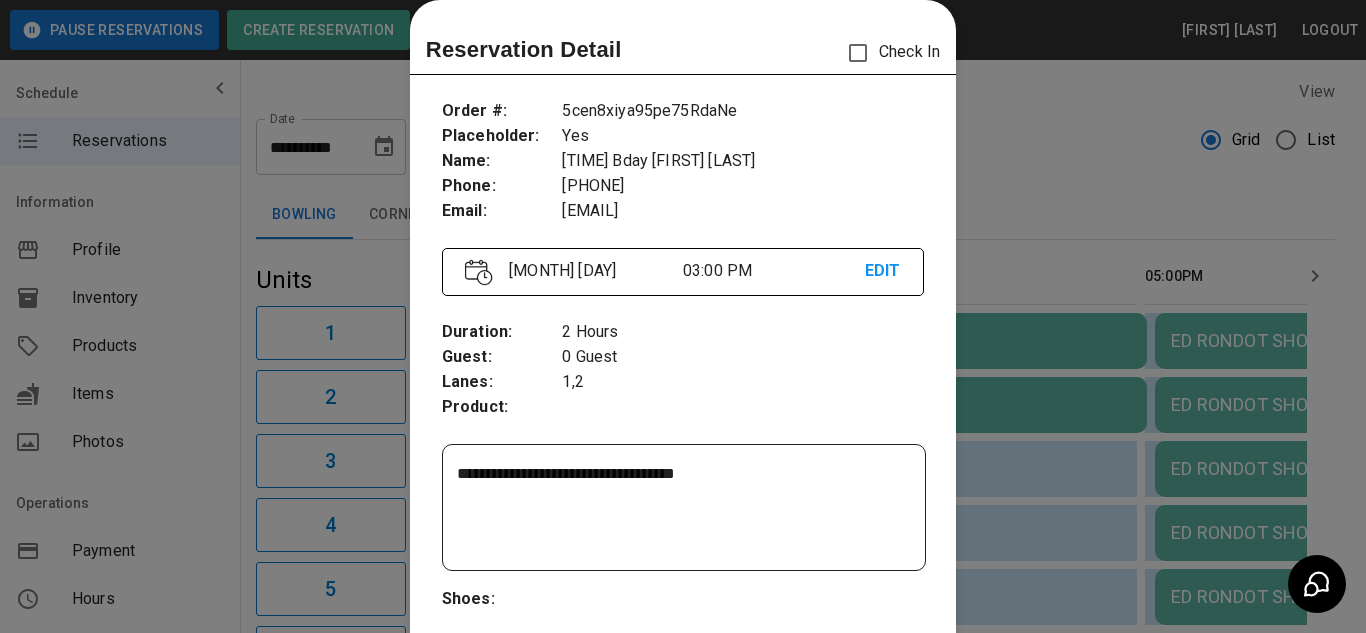 click on "**********" at bounding box center (681, 508) 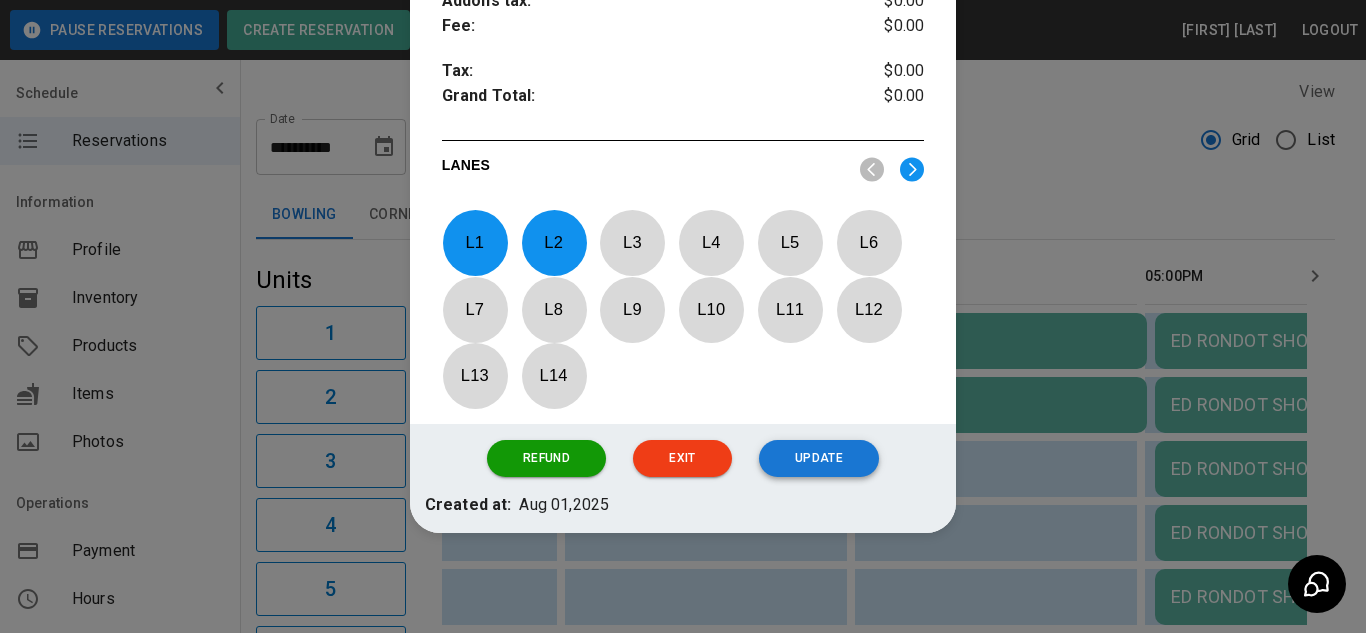 type on "**********" 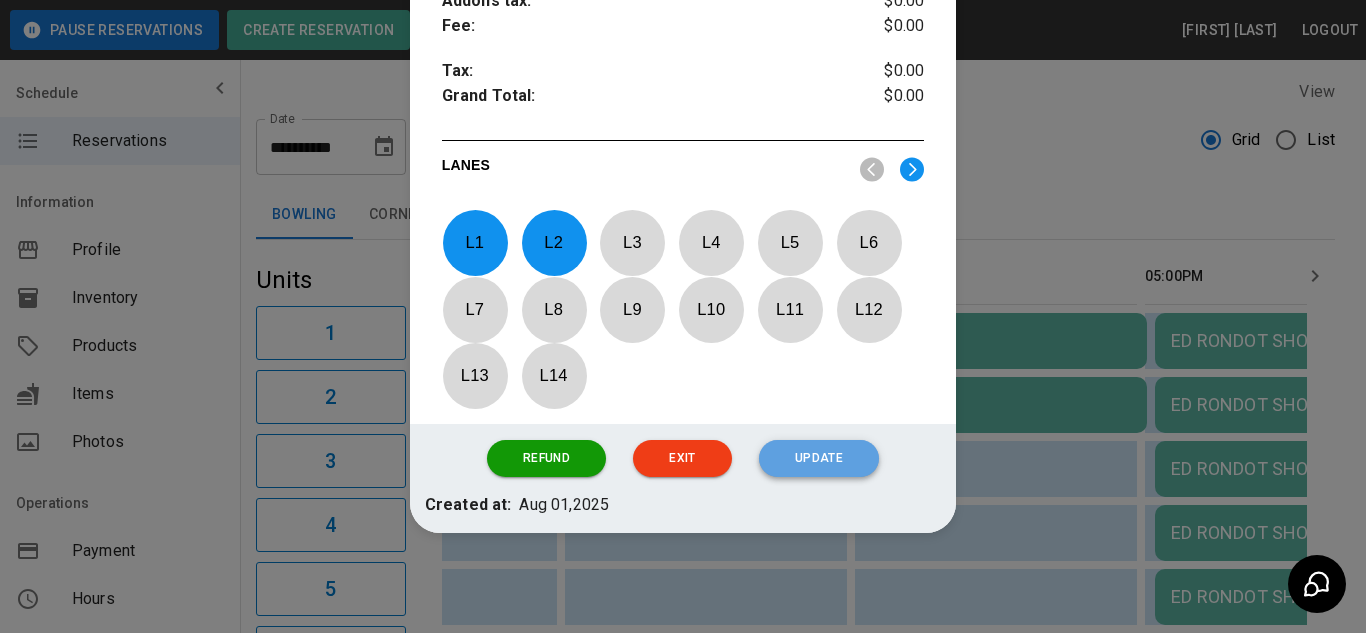 click on "Update" at bounding box center (819, 458) 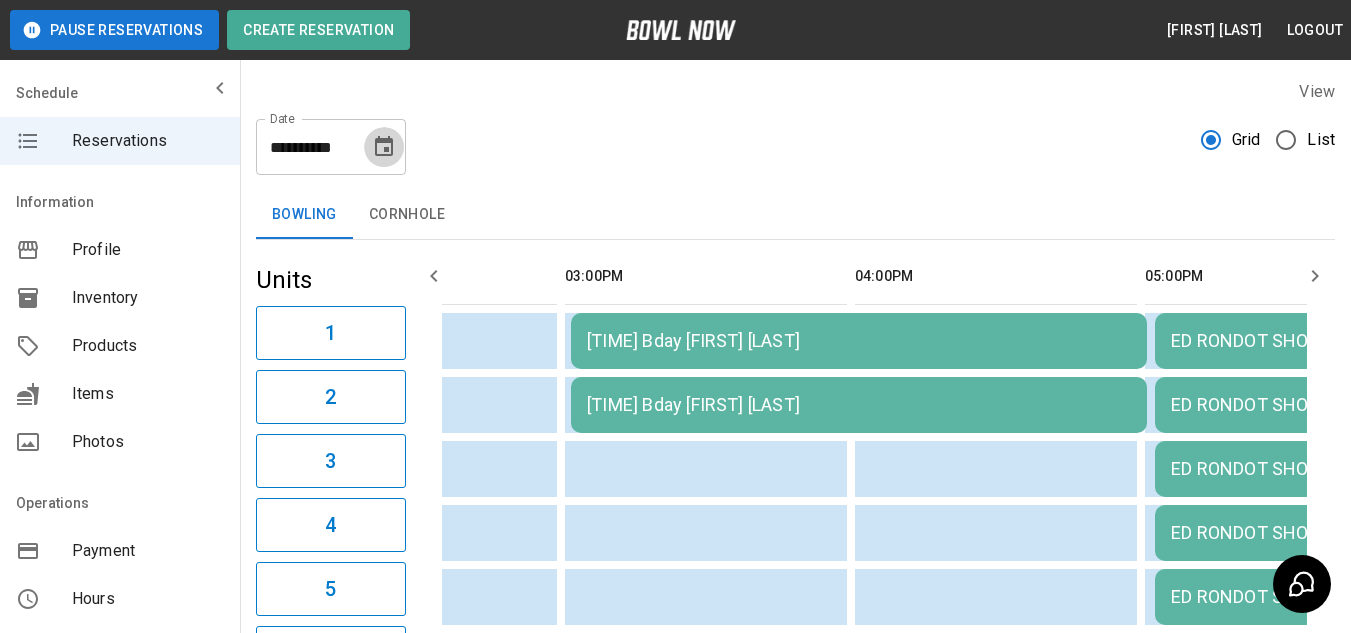 click 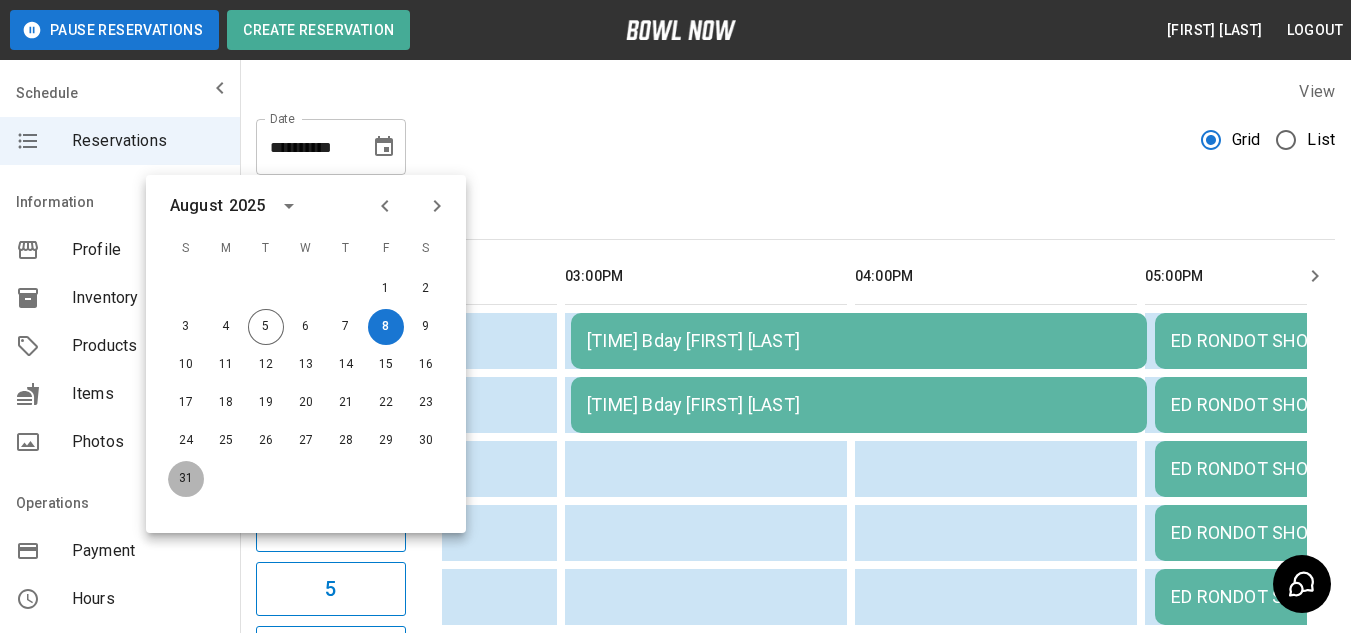 click on "31" at bounding box center (186, 479) 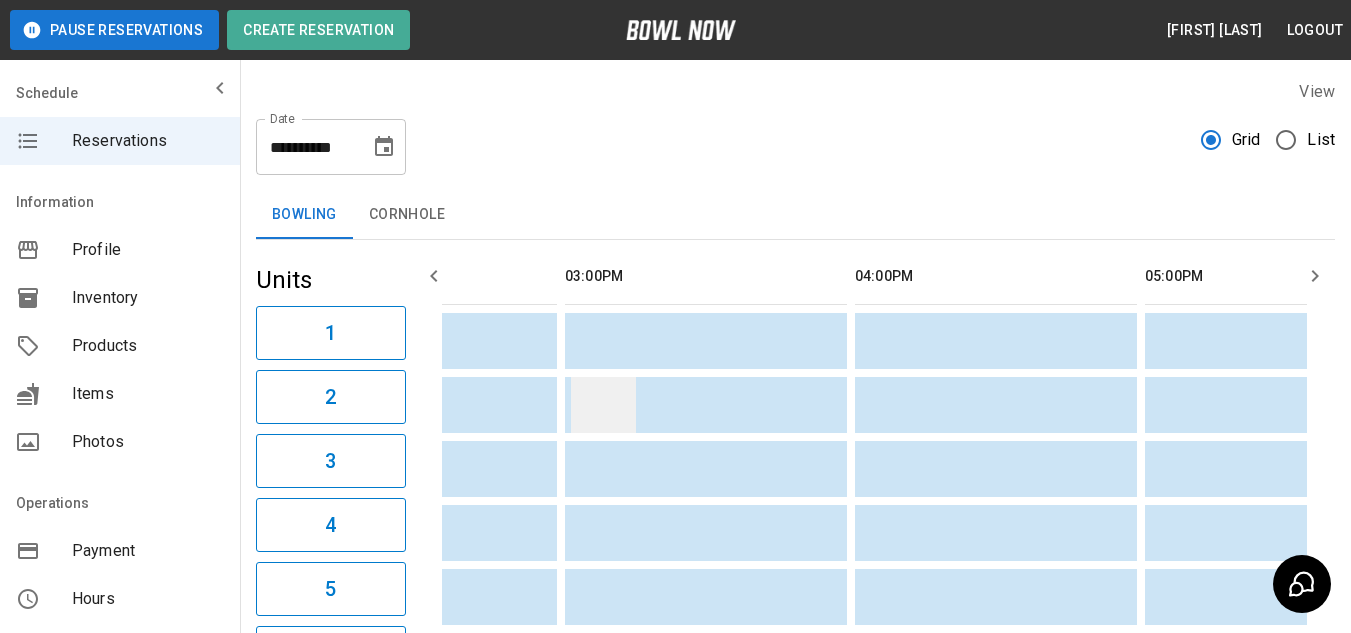 scroll, scrollTop: 0, scrollLeft: 201, axis: horizontal 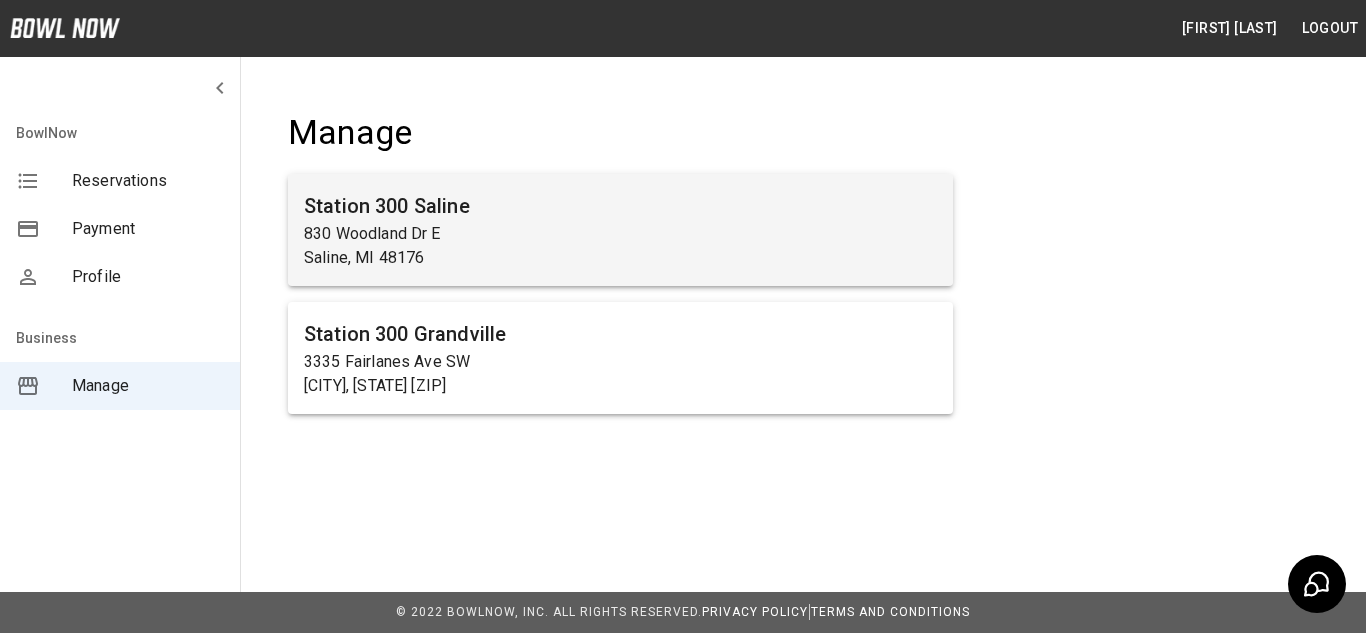 click on "830 Woodland Dr E" at bounding box center [620, 234] 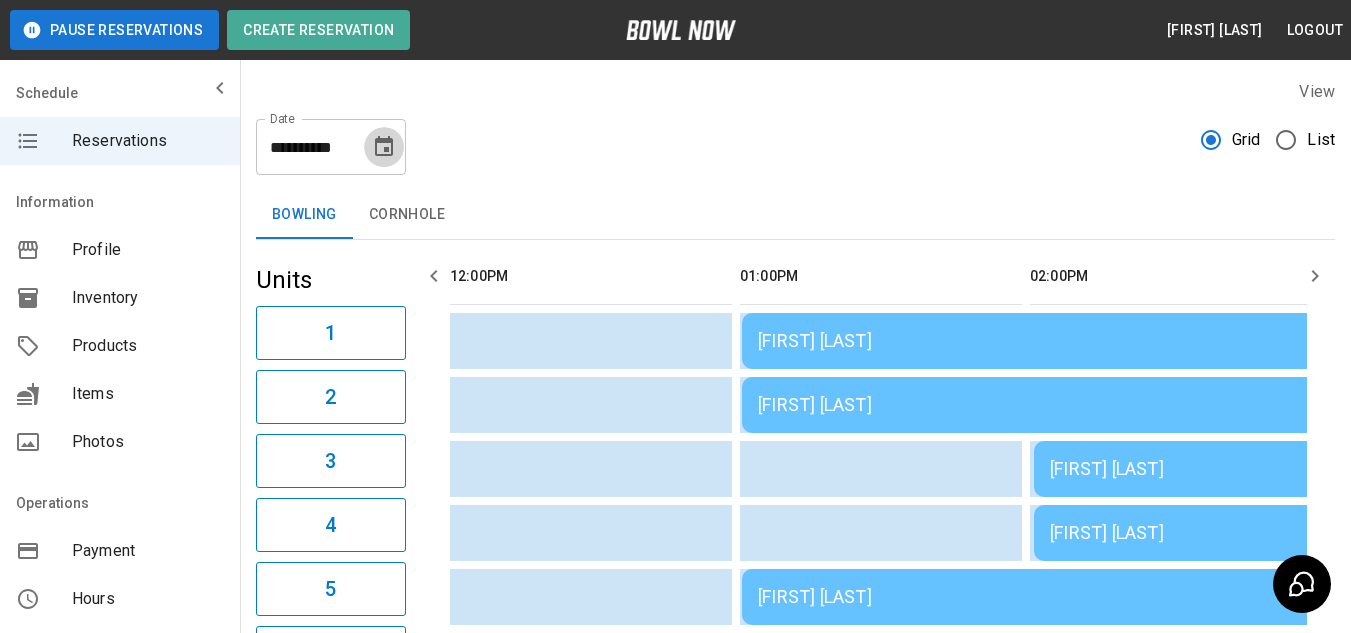 click 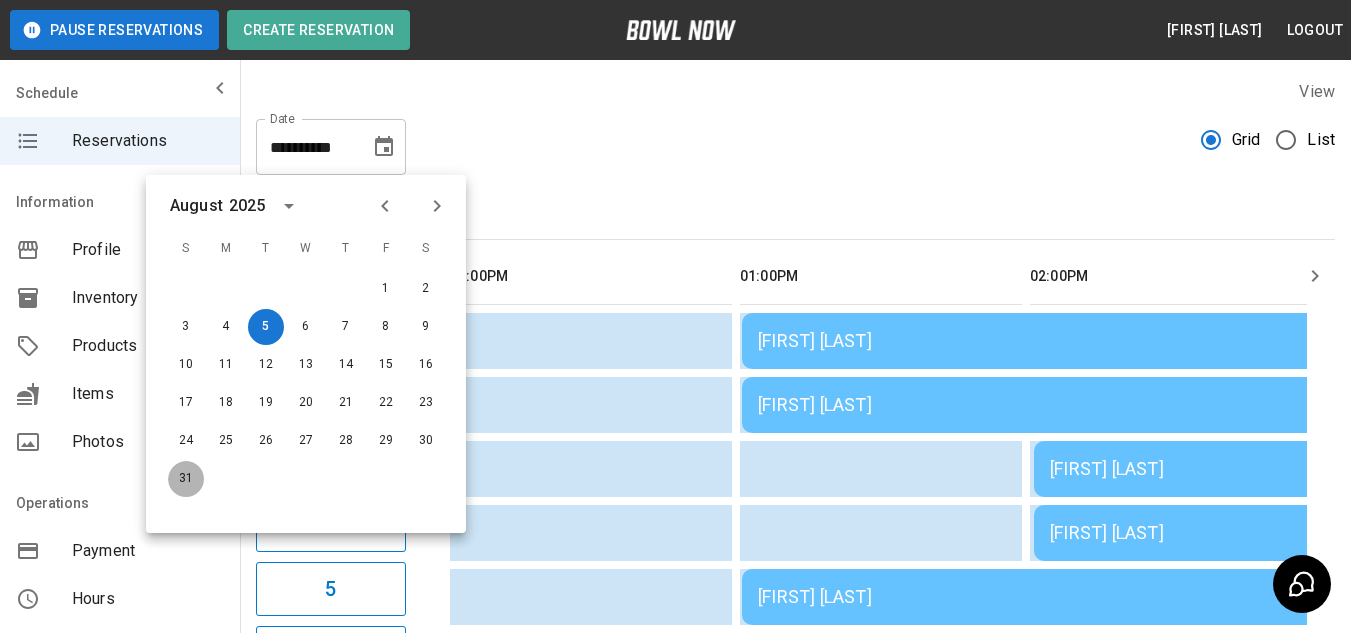 click on "31" at bounding box center (186, 479) 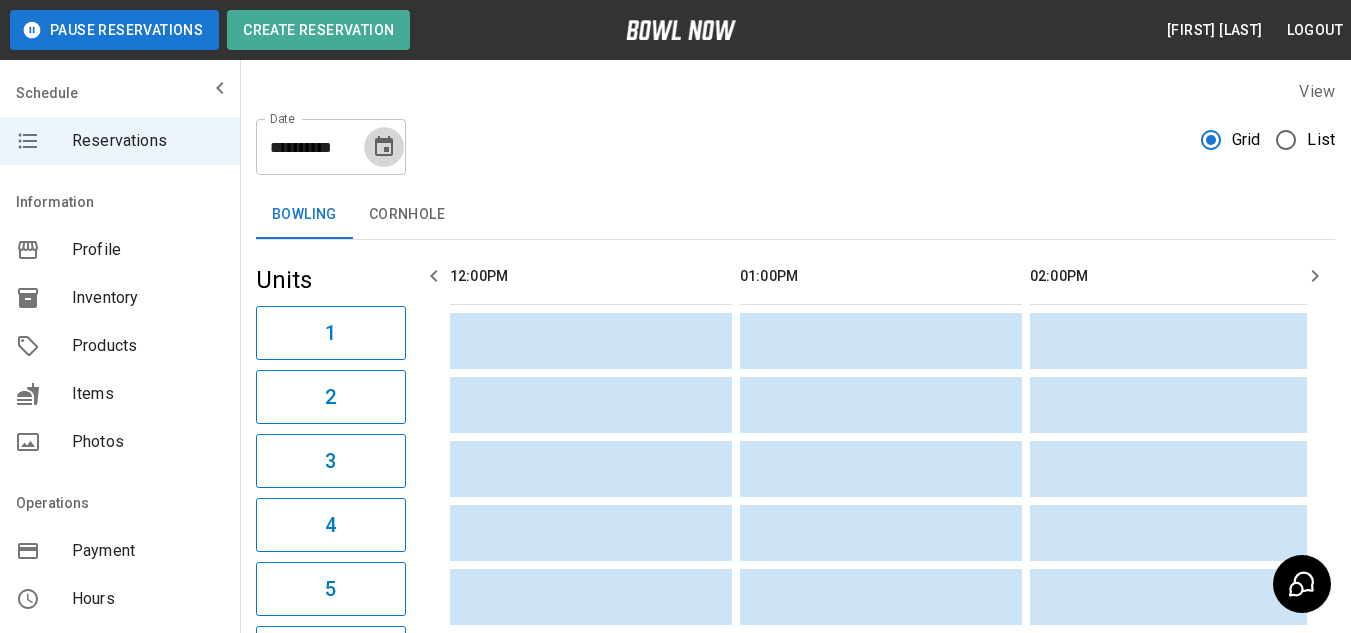 click at bounding box center [384, 147] 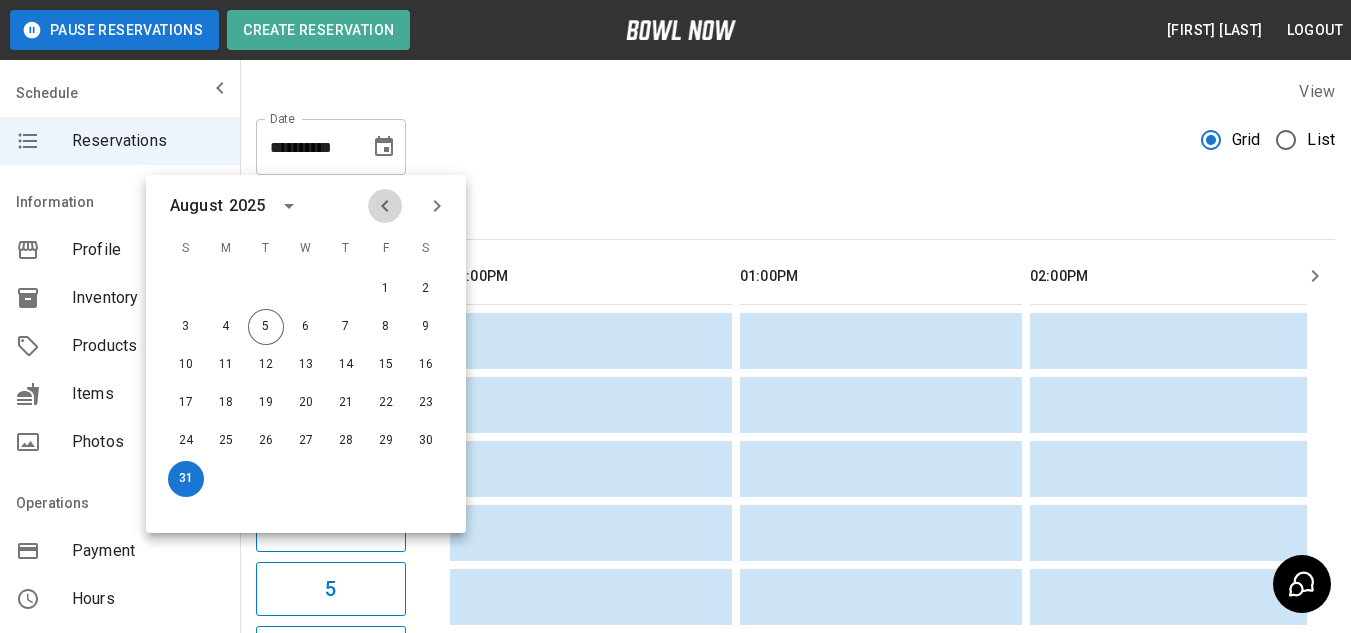 click 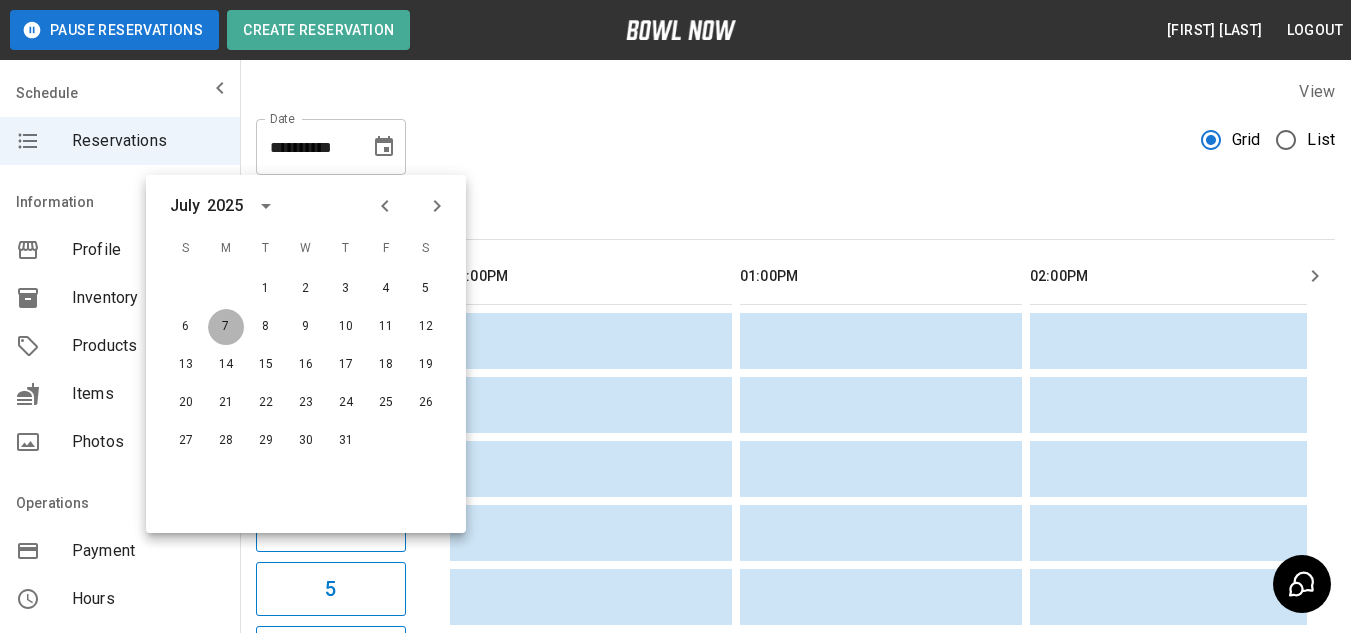 click on "7" at bounding box center [226, 327] 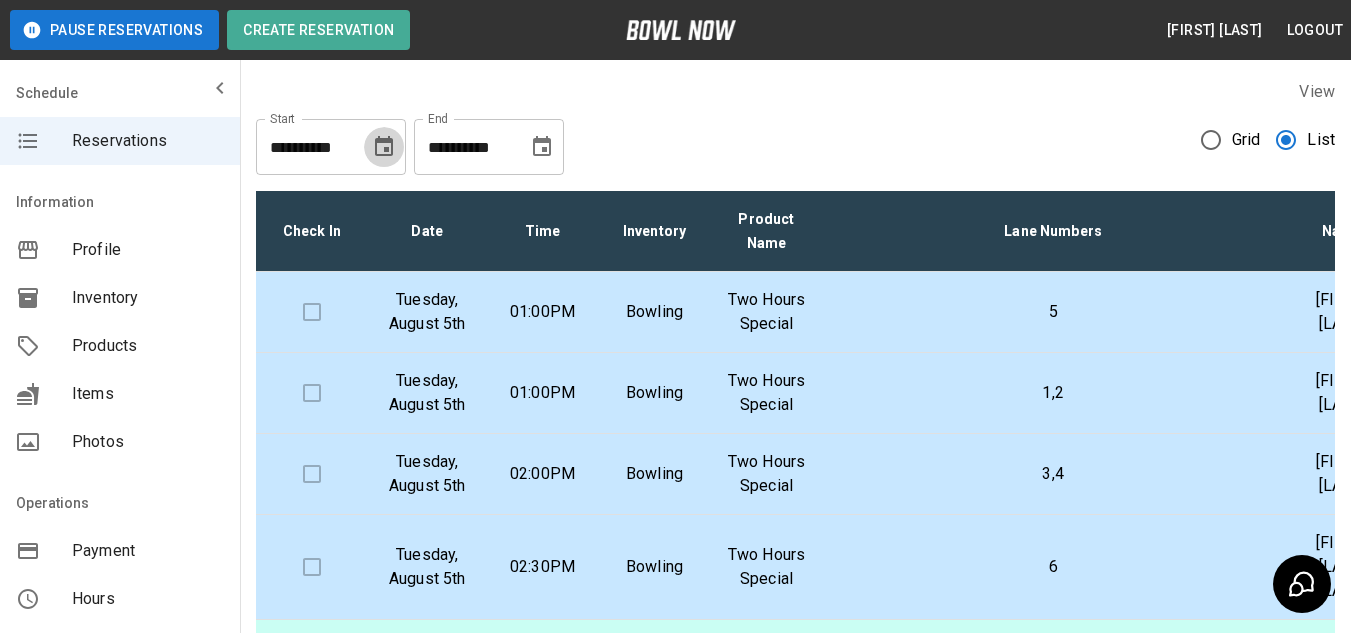 click at bounding box center [384, 147] 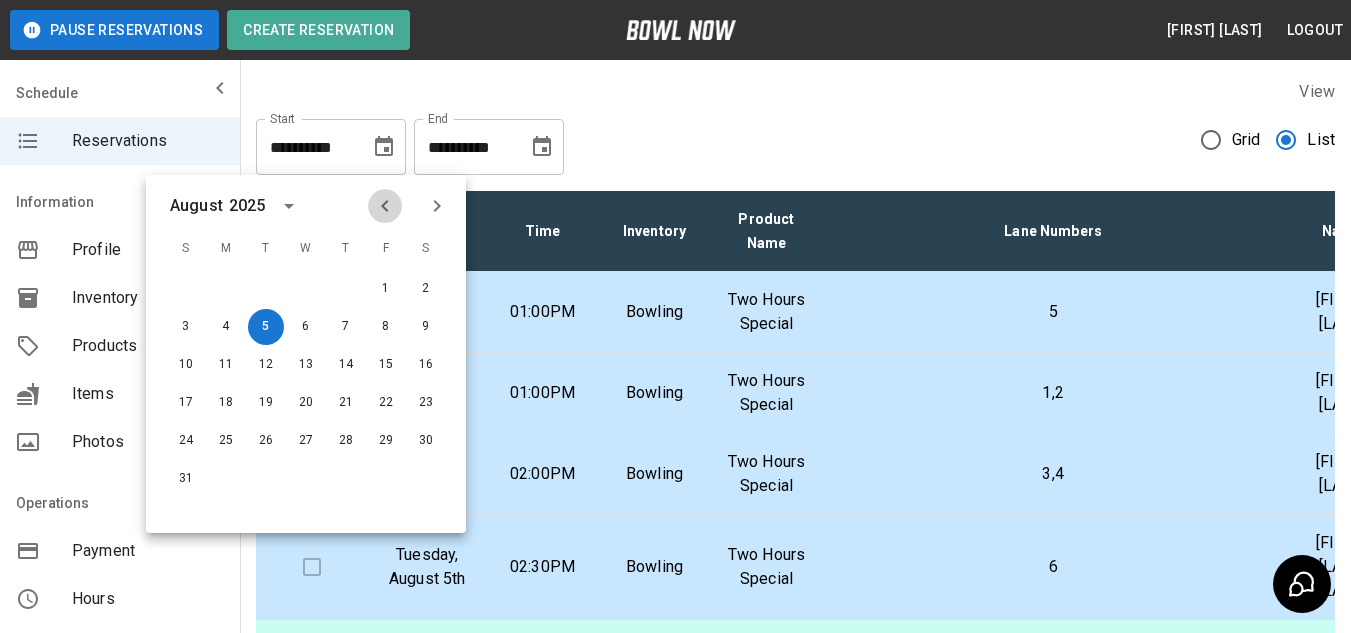 click 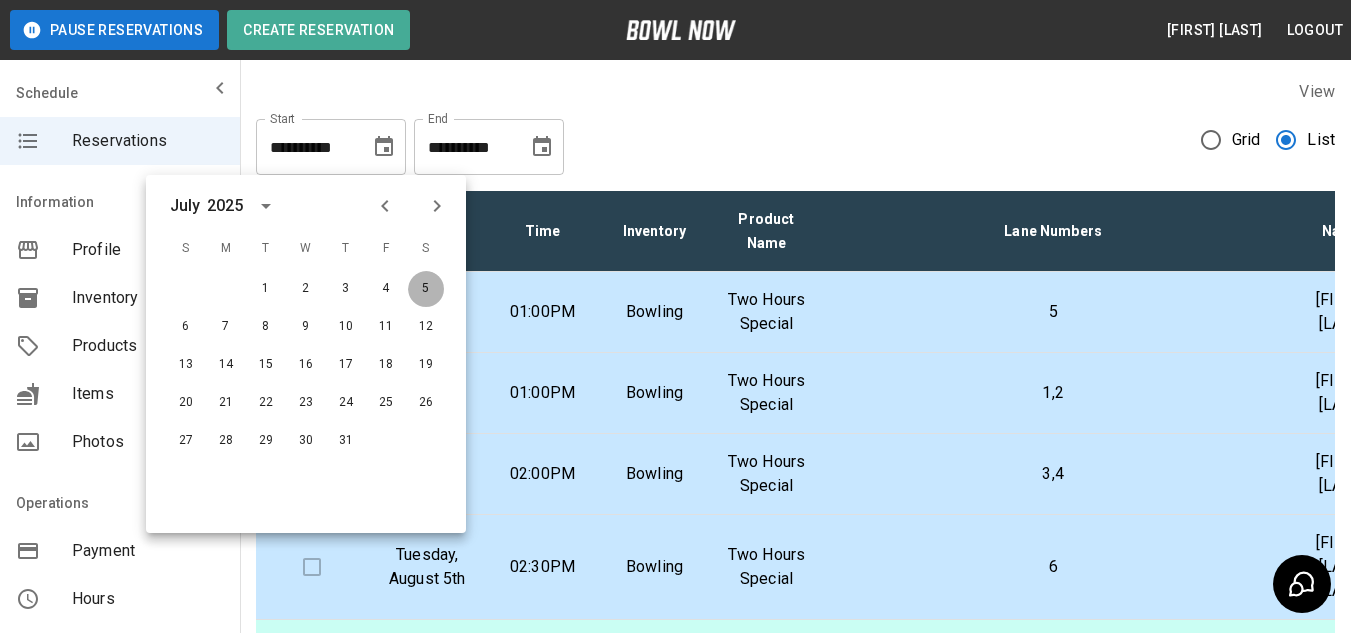 click on "5" at bounding box center [426, 289] 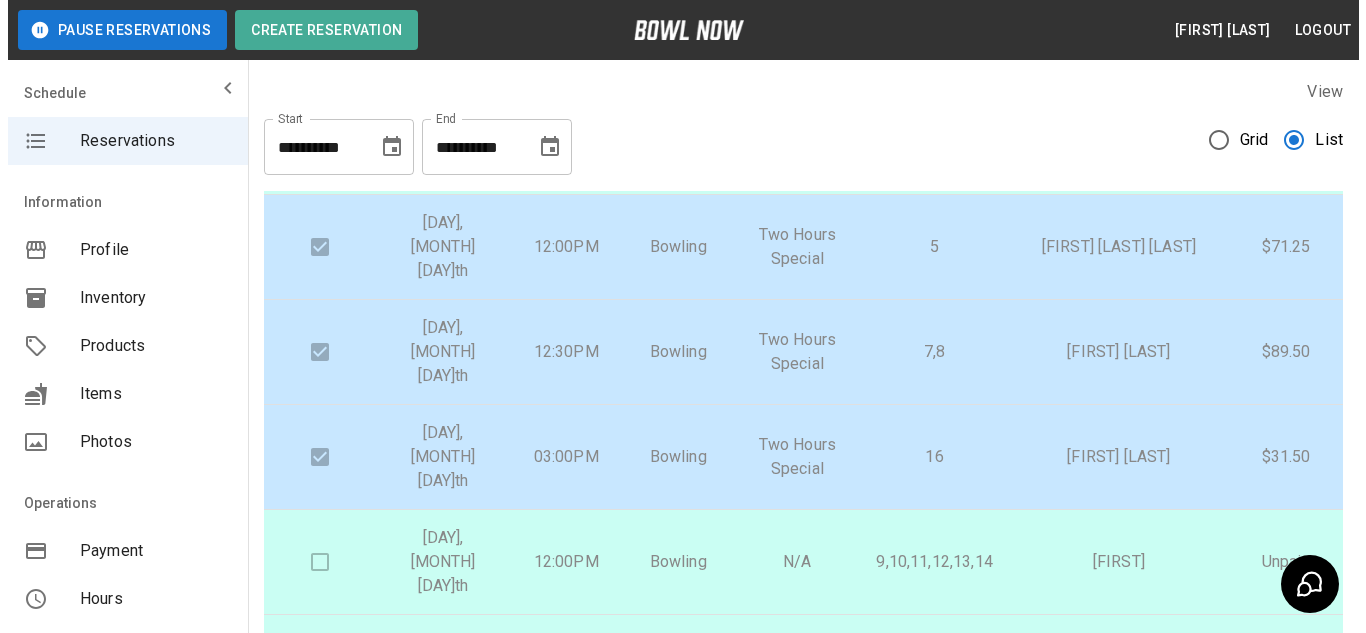 scroll, scrollTop: 1126, scrollLeft: 0, axis: vertical 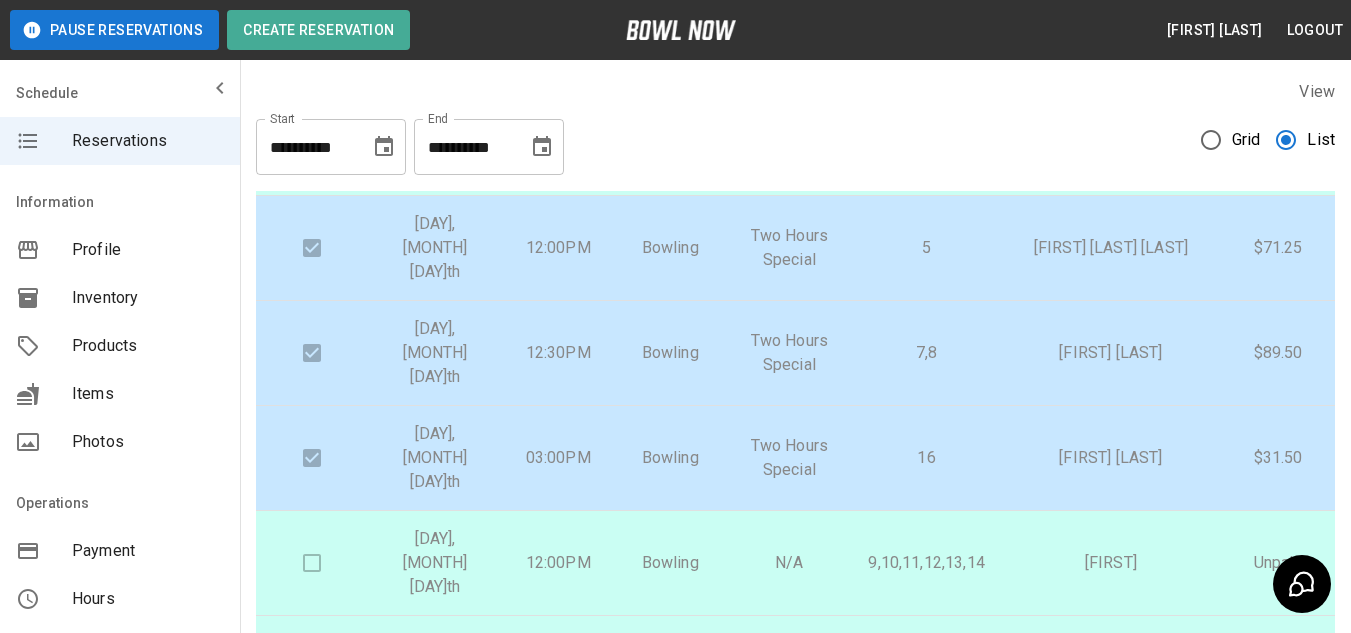 click on "N/A" at bounding box center [789, 773] 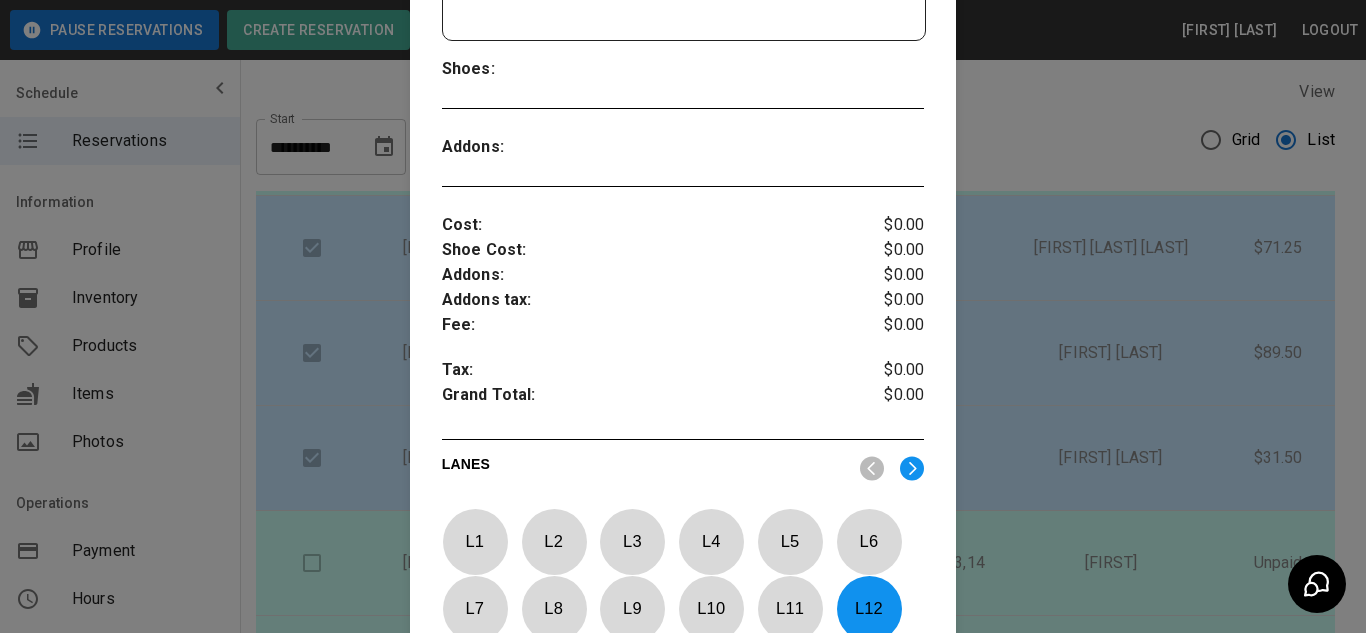 scroll, scrollTop: 861, scrollLeft: 0, axis: vertical 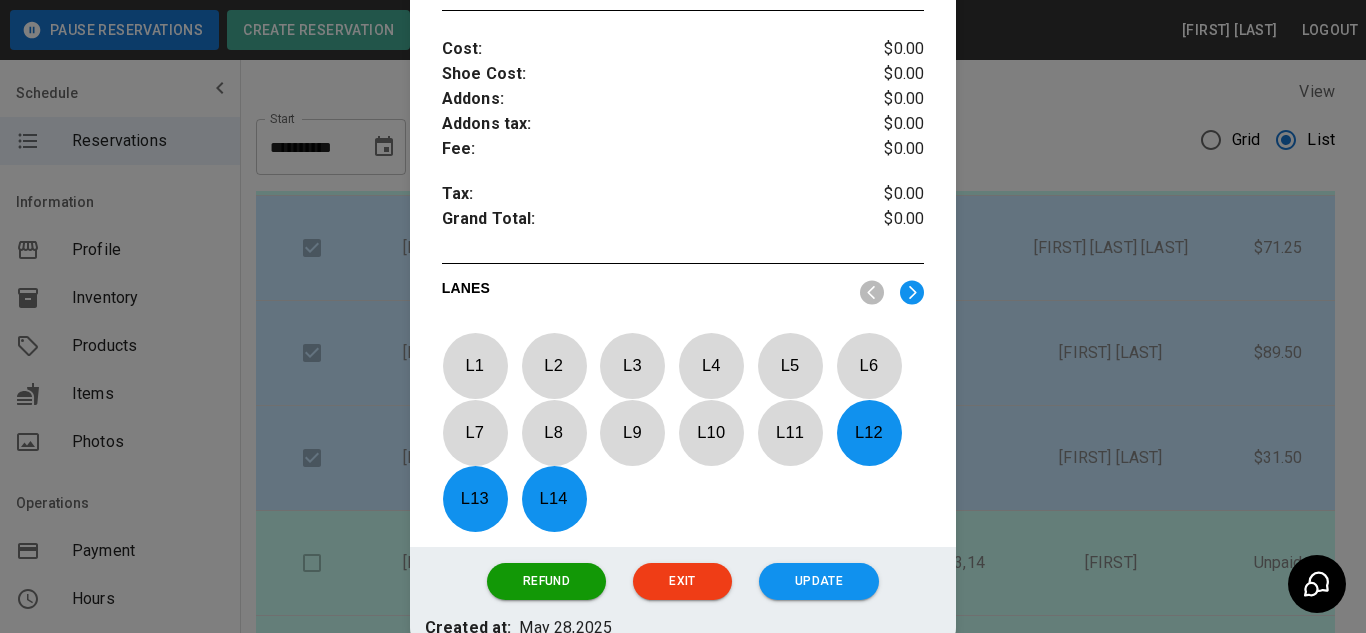 click at bounding box center (683, 316) 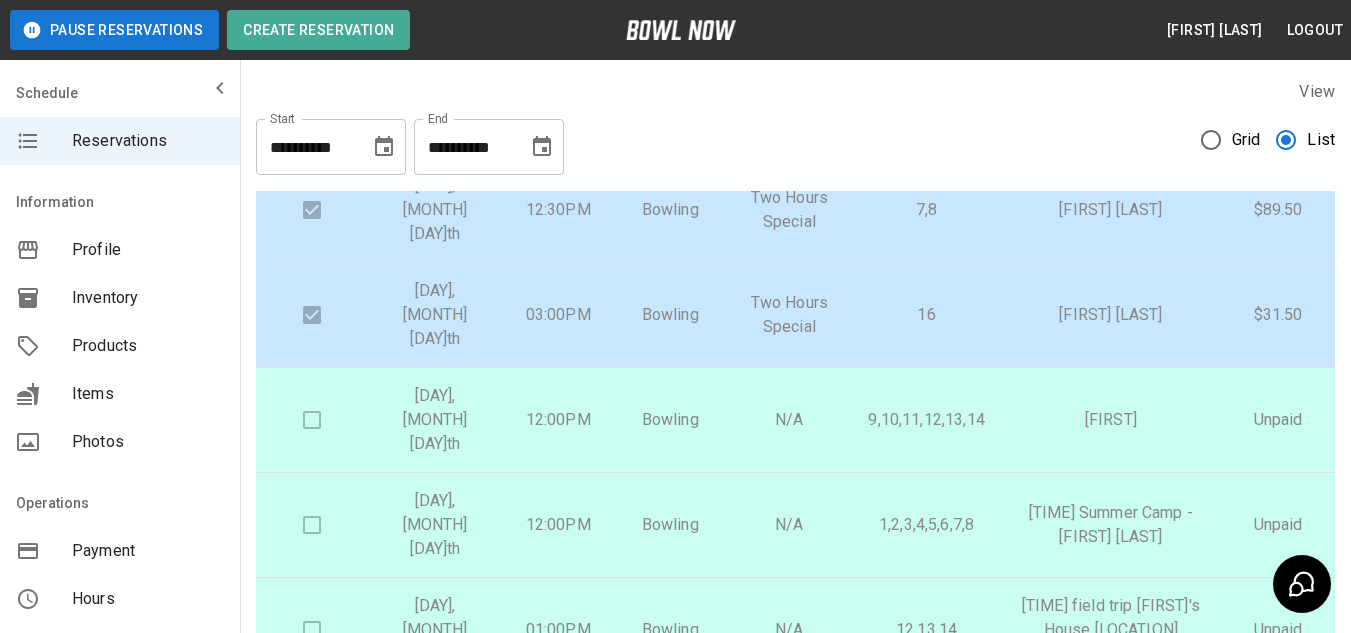 scroll, scrollTop: 1414, scrollLeft: 0, axis: vertical 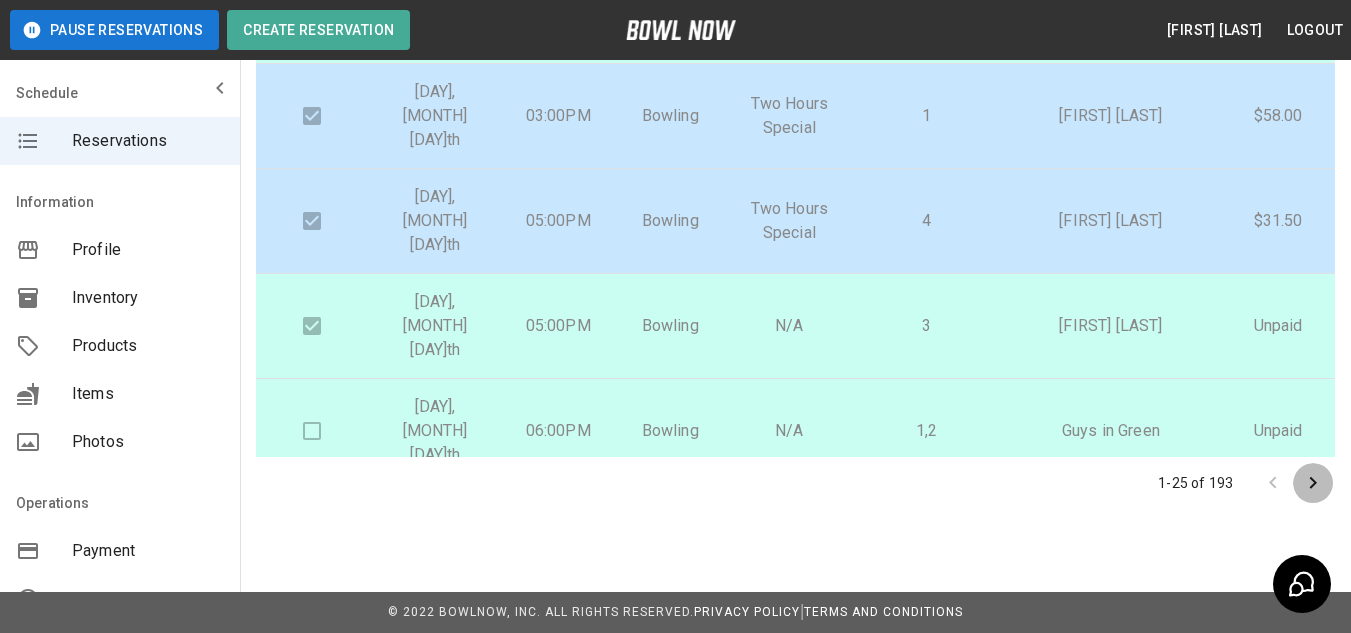 click at bounding box center [1313, 483] 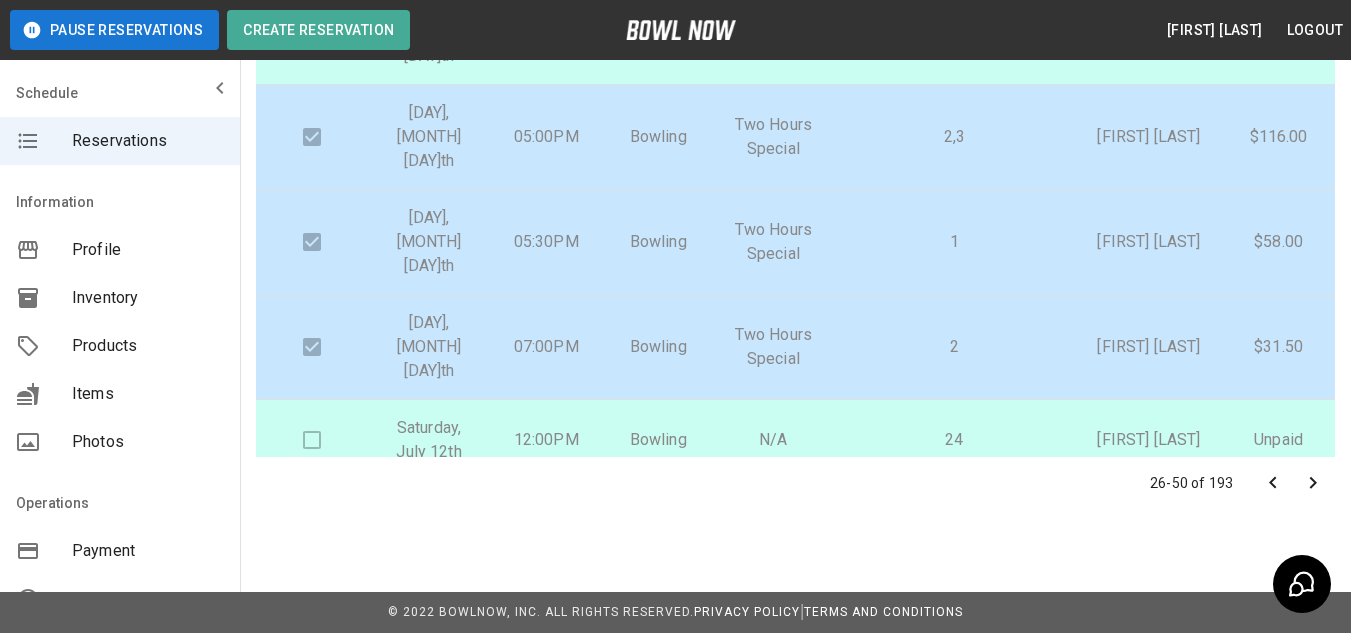 scroll, scrollTop: 0, scrollLeft: 0, axis: both 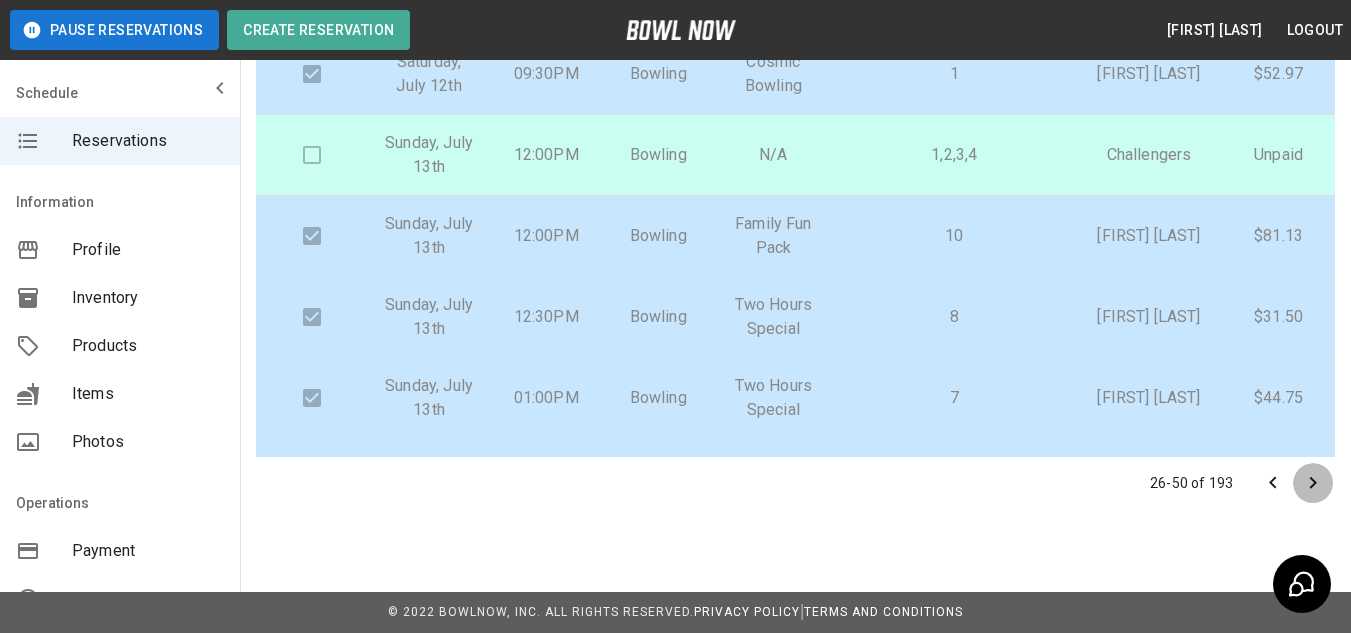 click 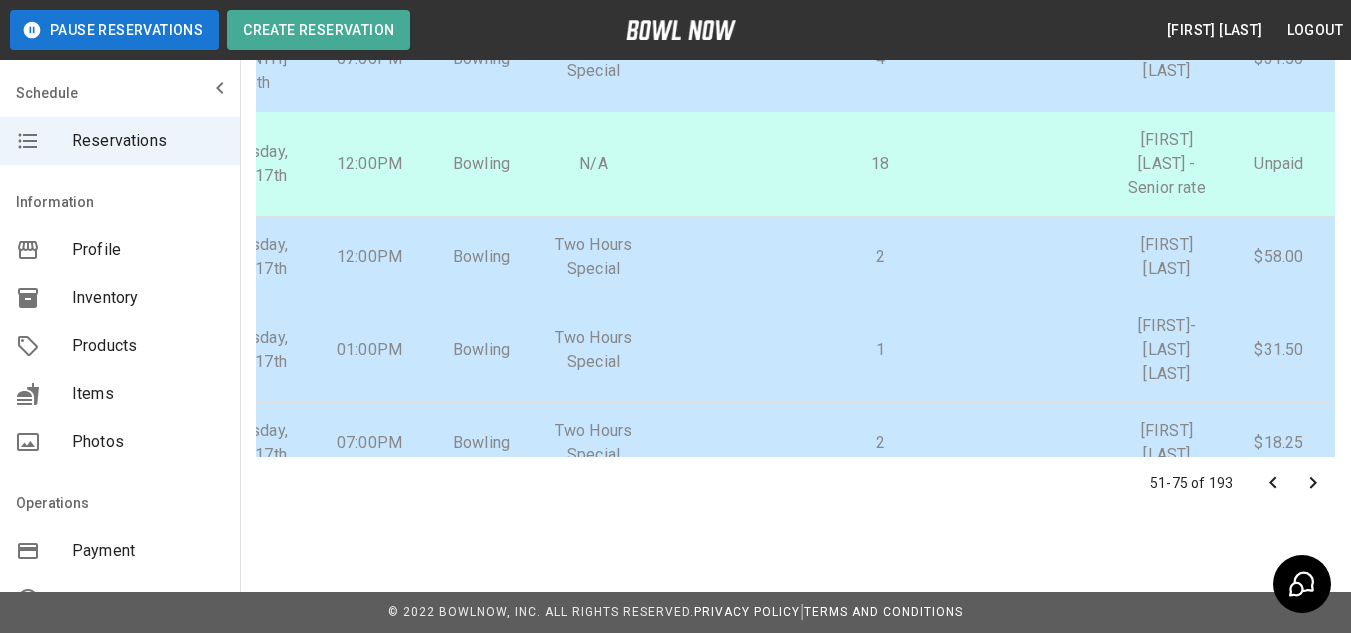 scroll, scrollTop: 434, scrollLeft: 203, axis: both 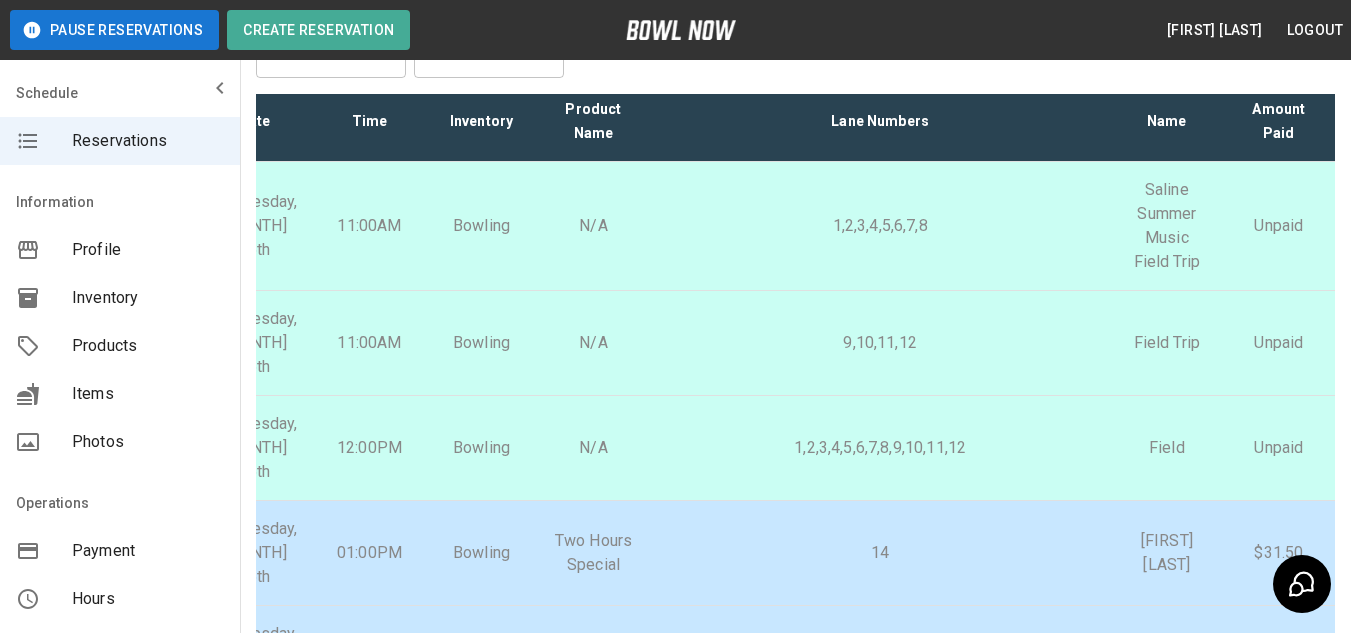 click on "9,10,11,12" at bounding box center [880, 343] 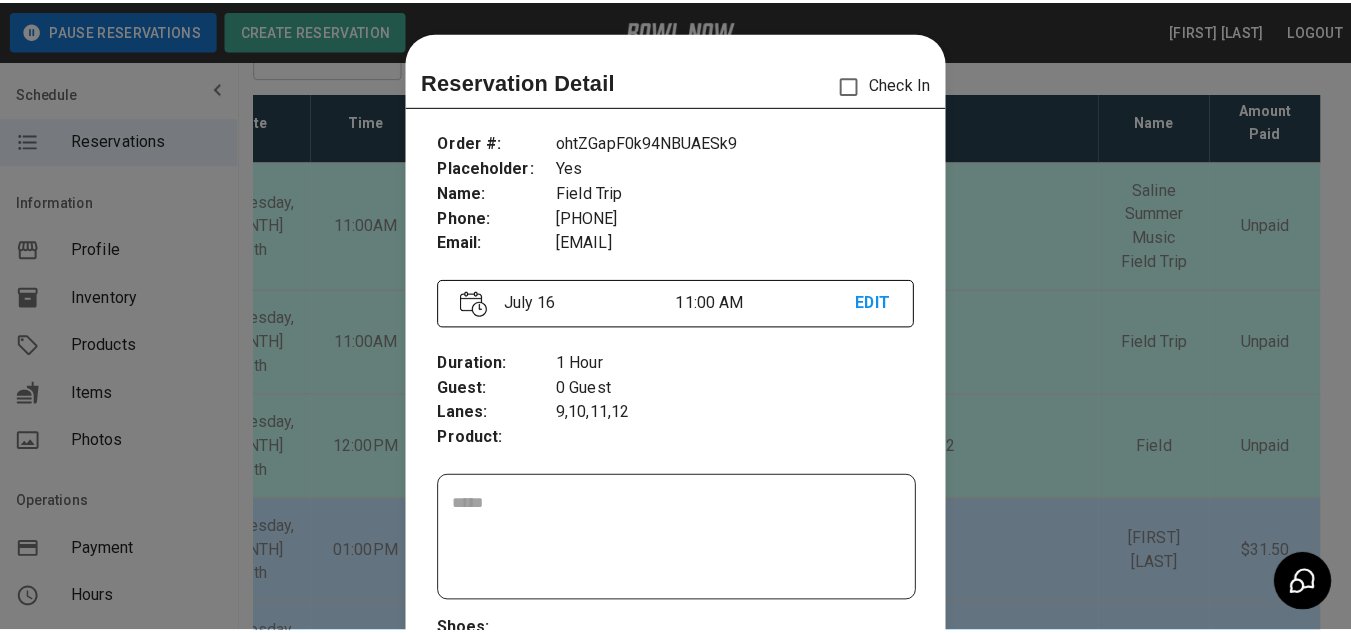 scroll, scrollTop: 32, scrollLeft: 0, axis: vertical 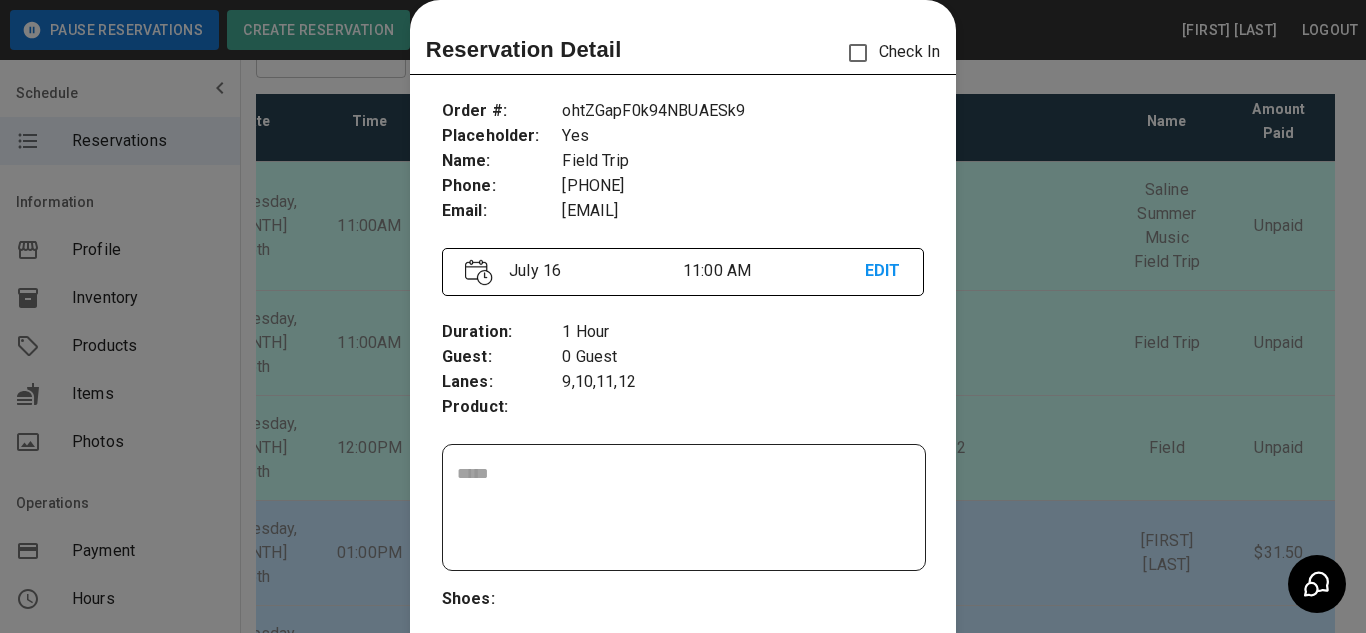 click at bounding box center (683, 316) 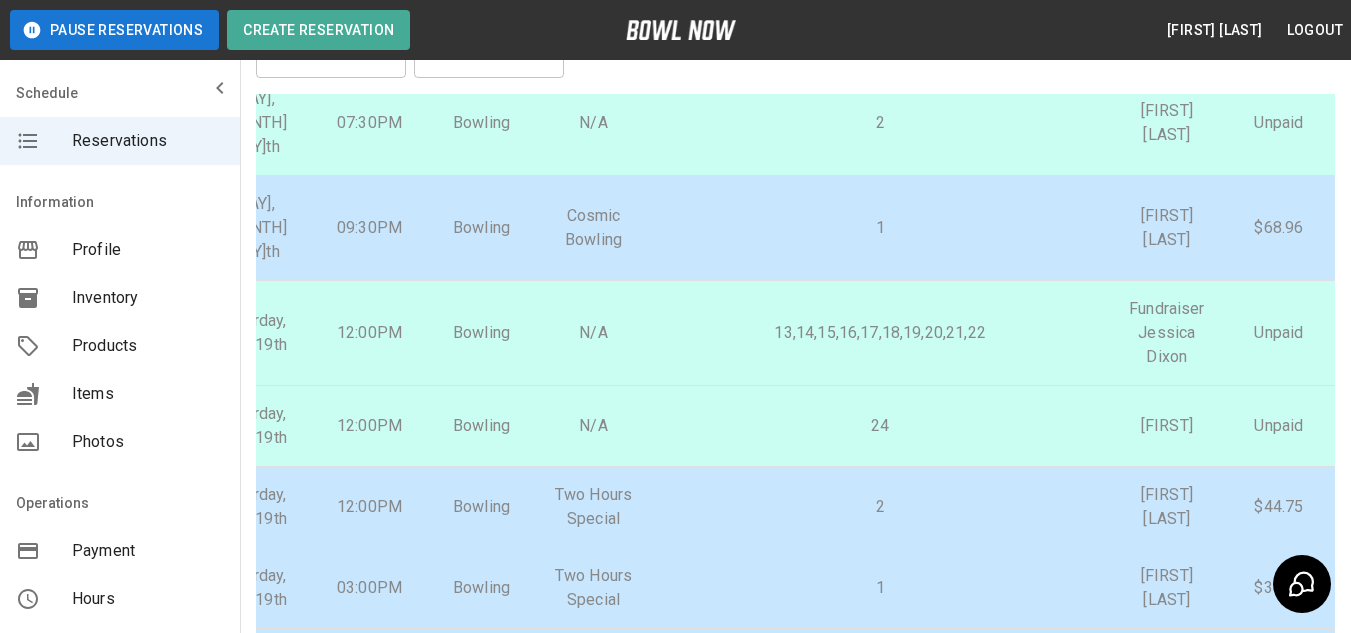 scroll, scrollTop: 1597, scrollLeft: 203, axis: both 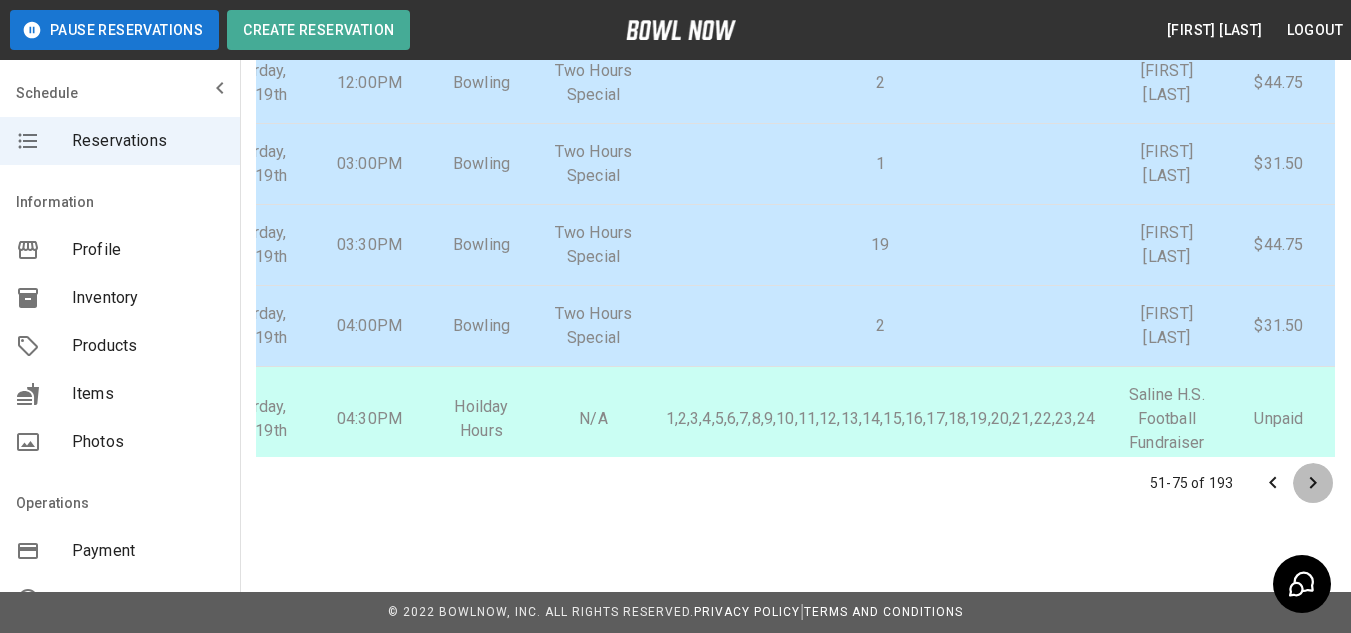 click 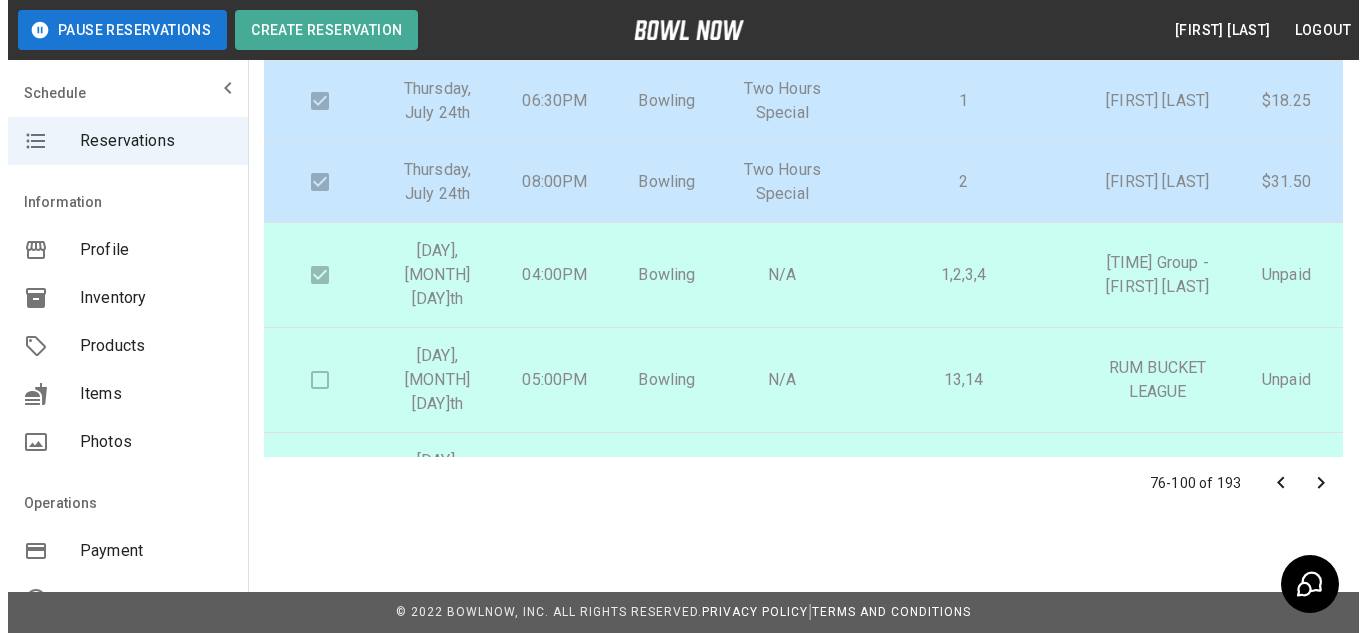 scroll, scrollTop: 1023, scrollLeft: 0, axis: vertical 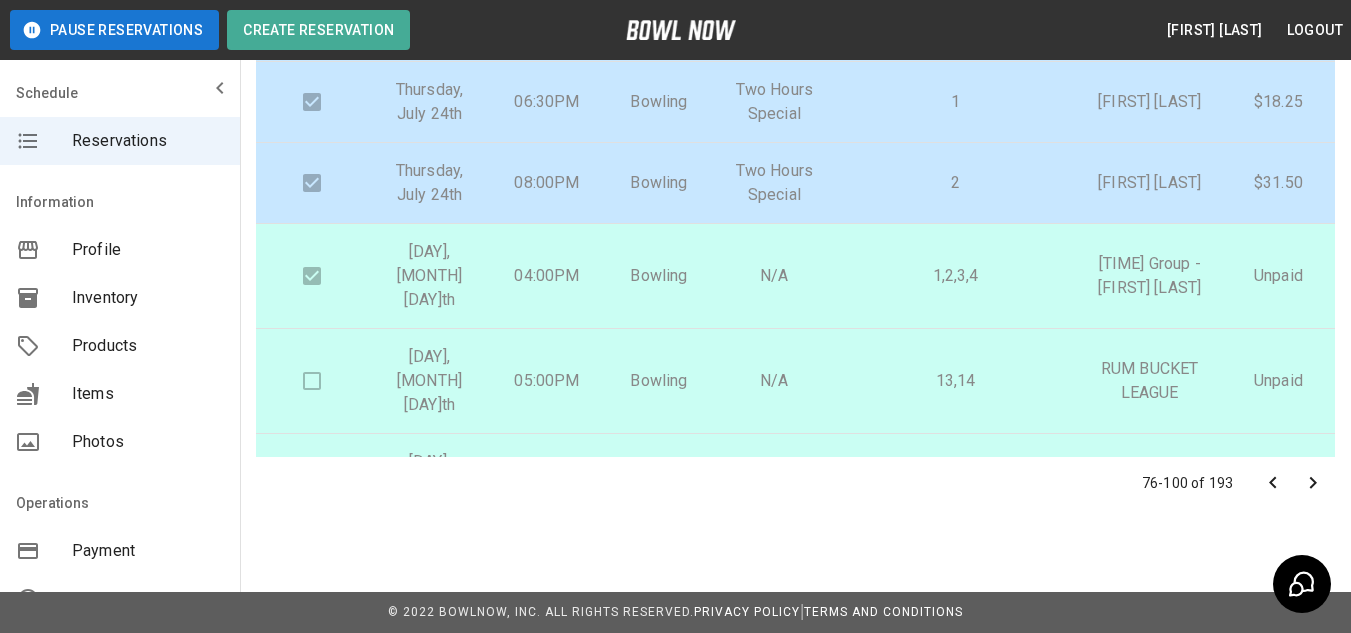 click on "1,2,3,4" at bounding box center (955, 276) 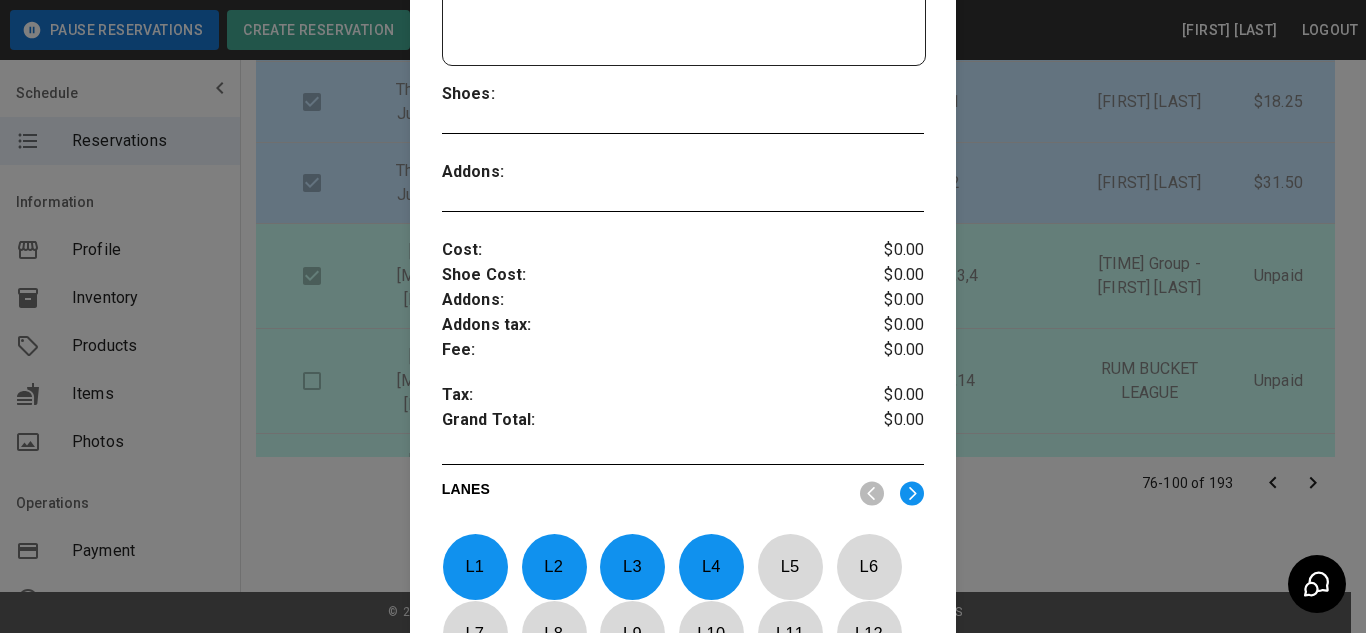 scroll, scrollTop: 861, scrollLeft: 0, axis: vertical 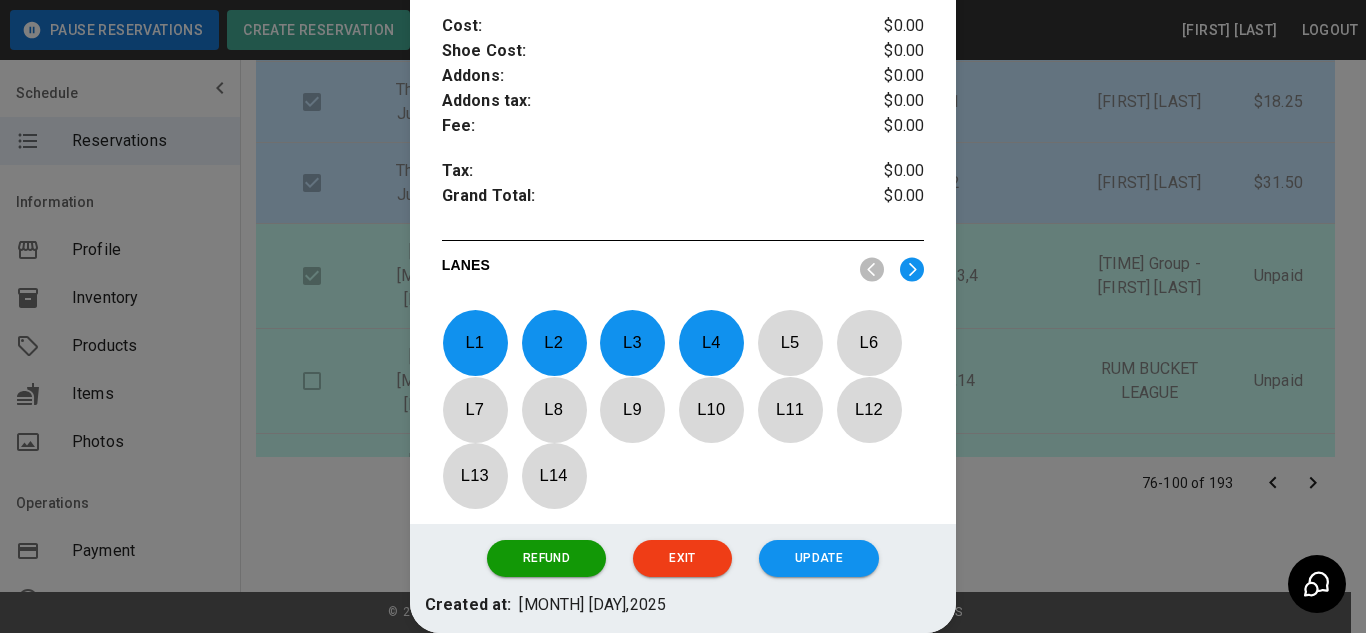 click at bounding box center [683, 316] 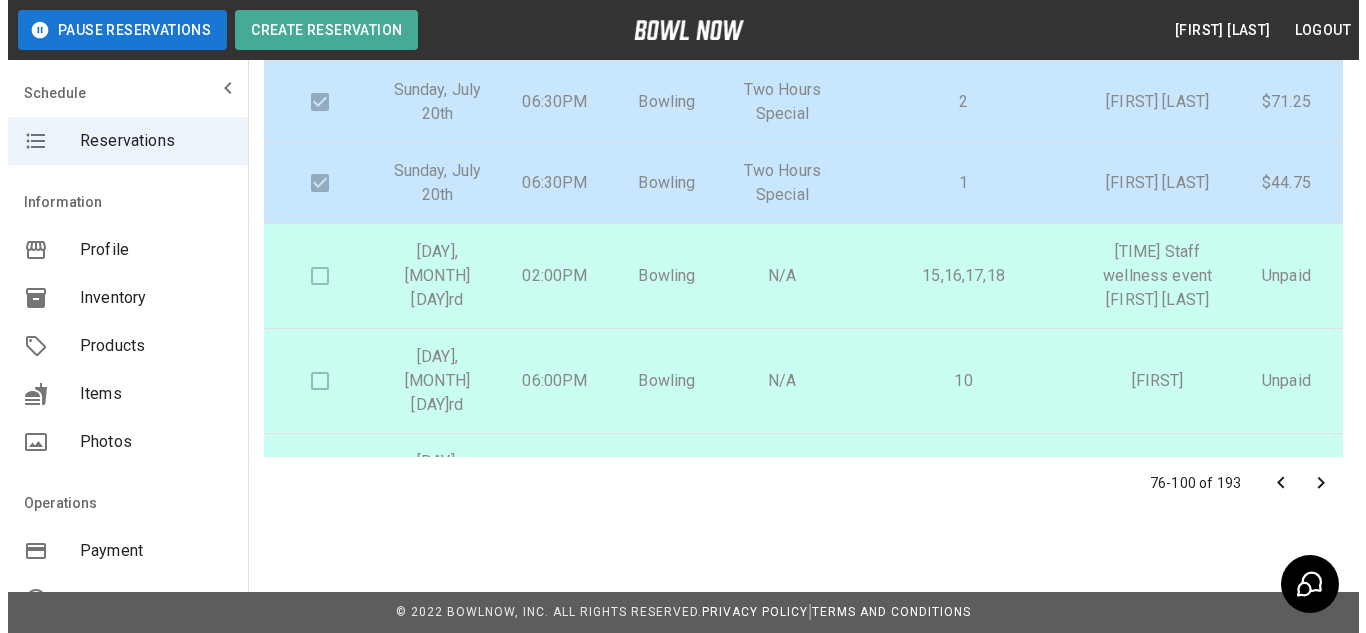 scroll, scrollTop: 302, scrollLeft: 0, axis: vertical 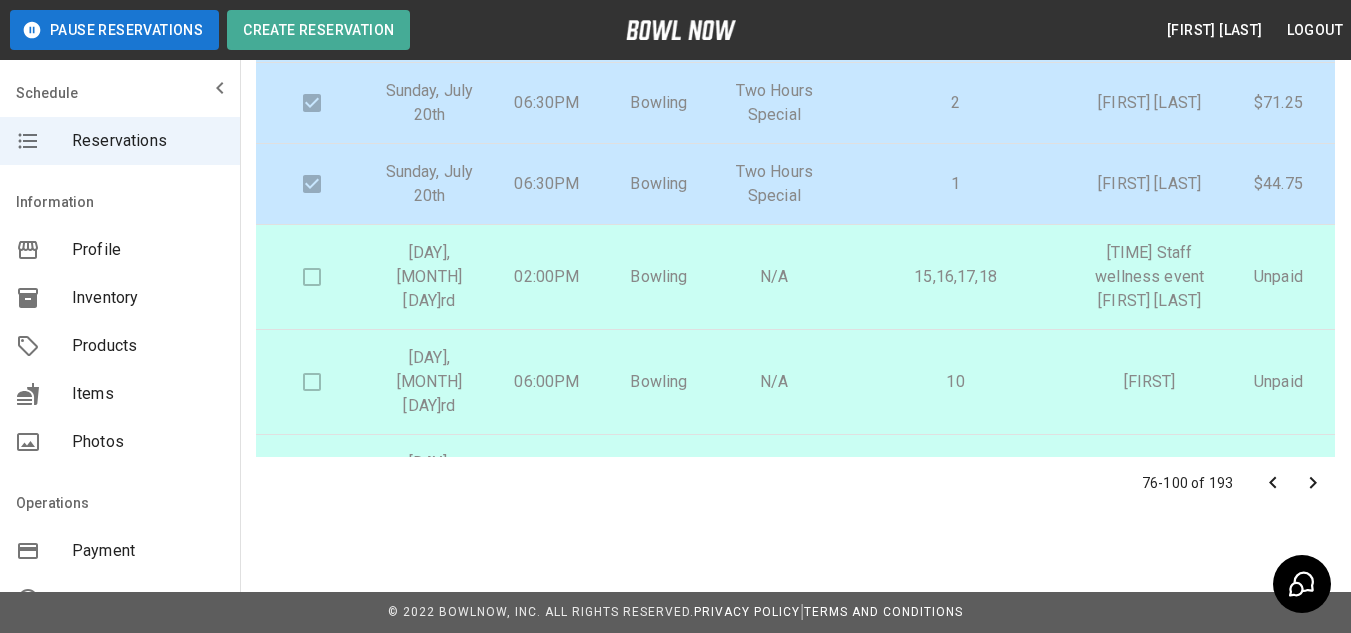 click on "15,16,17,18" at bounding box center (955, 277) 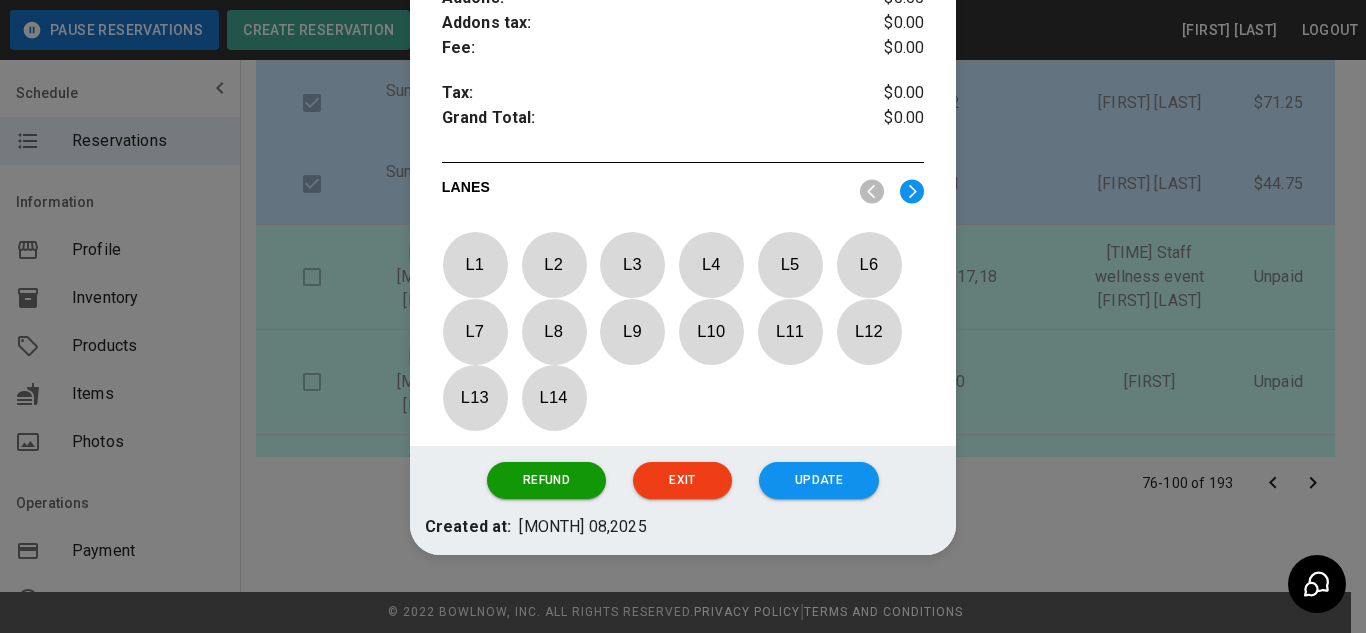 scroll, scrollTop: 840, scrollLeft: 0, axis: vertical 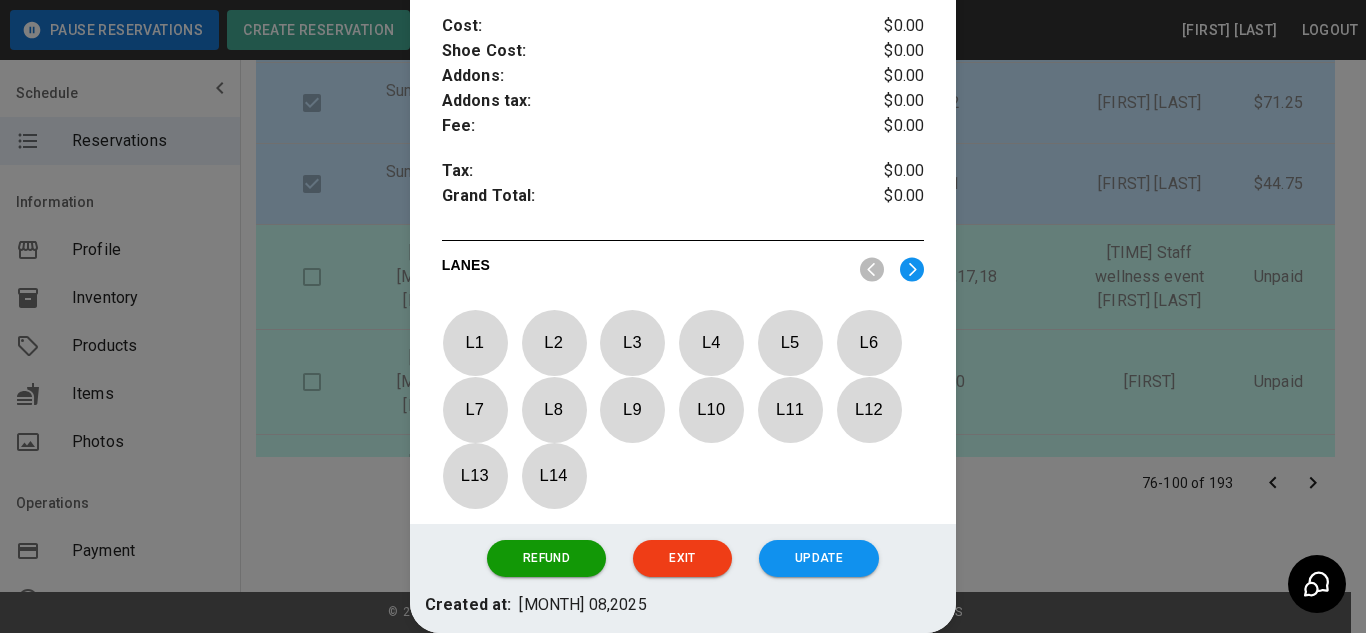 click at bounding box center [683, 316] 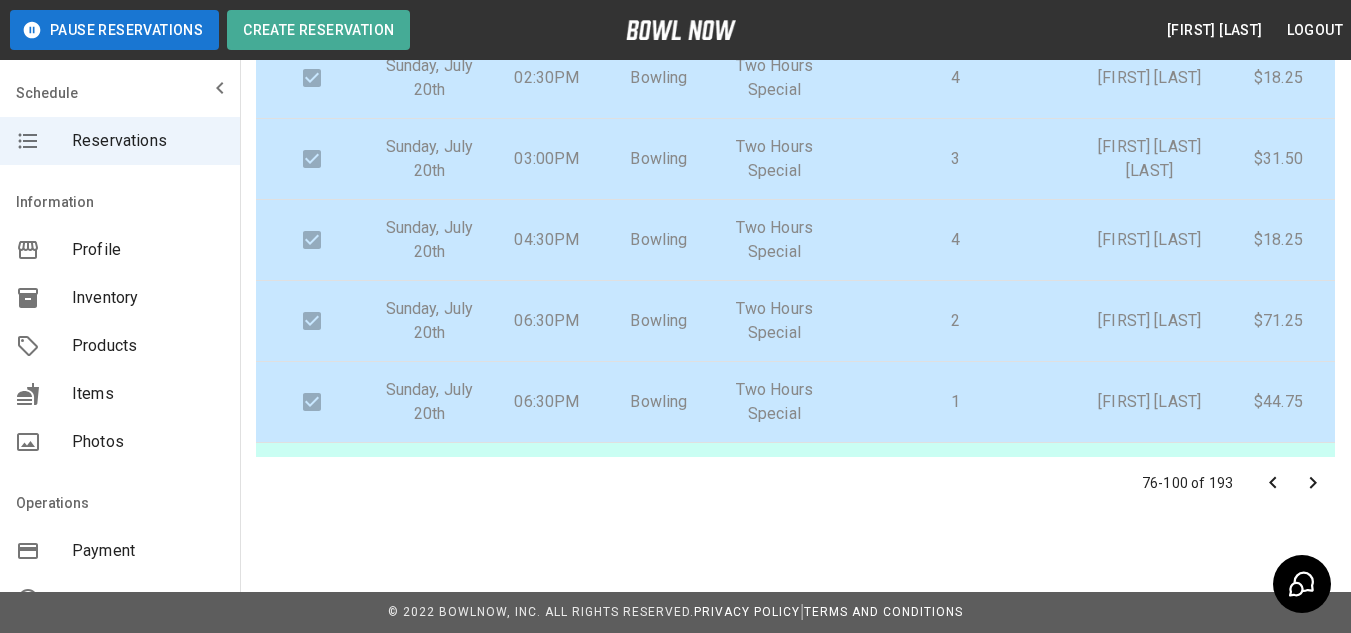 scroll, scrollTop: 0, scrollLeft: 0, axis: both 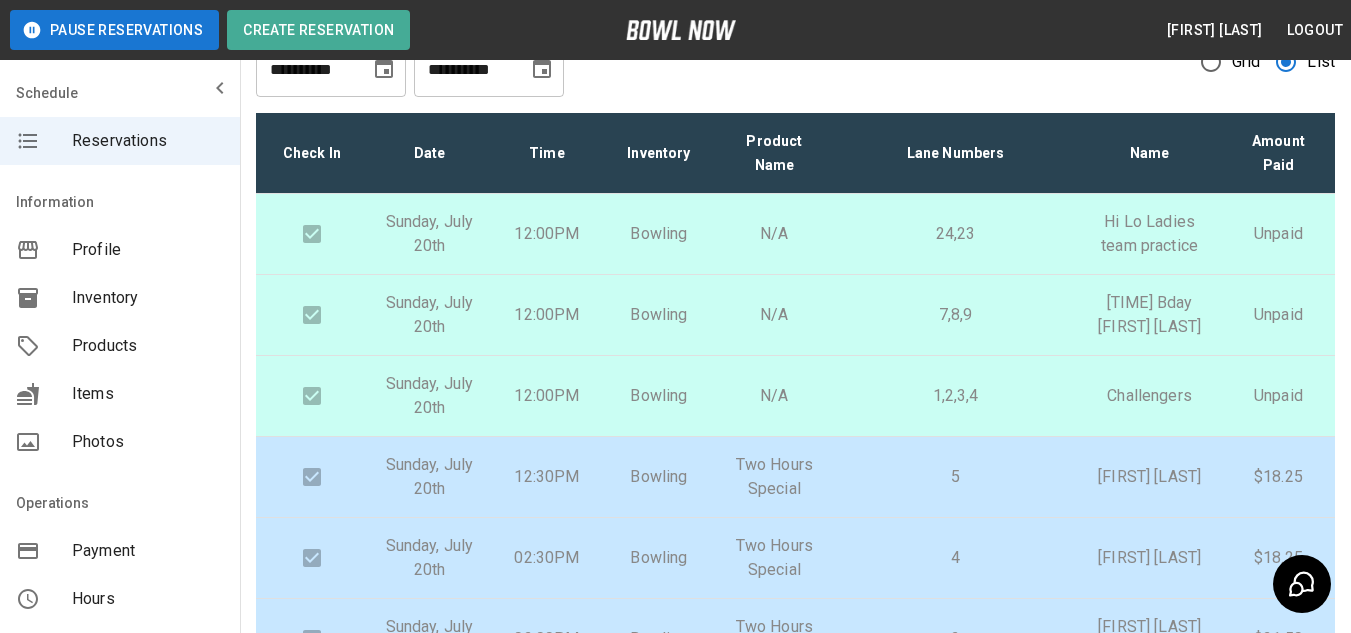 click on "N/A" at bounding box center (774, 315) 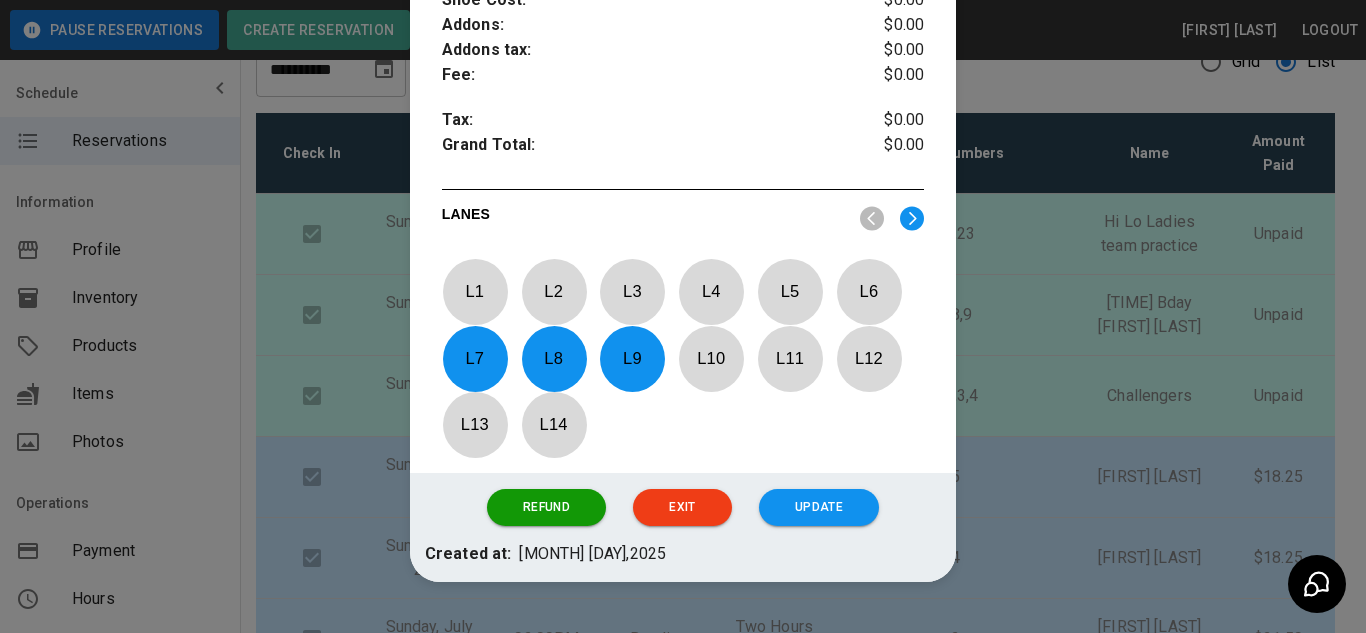 scroll, scrollTop: 861, scrollLeft: 0, axis: vertical 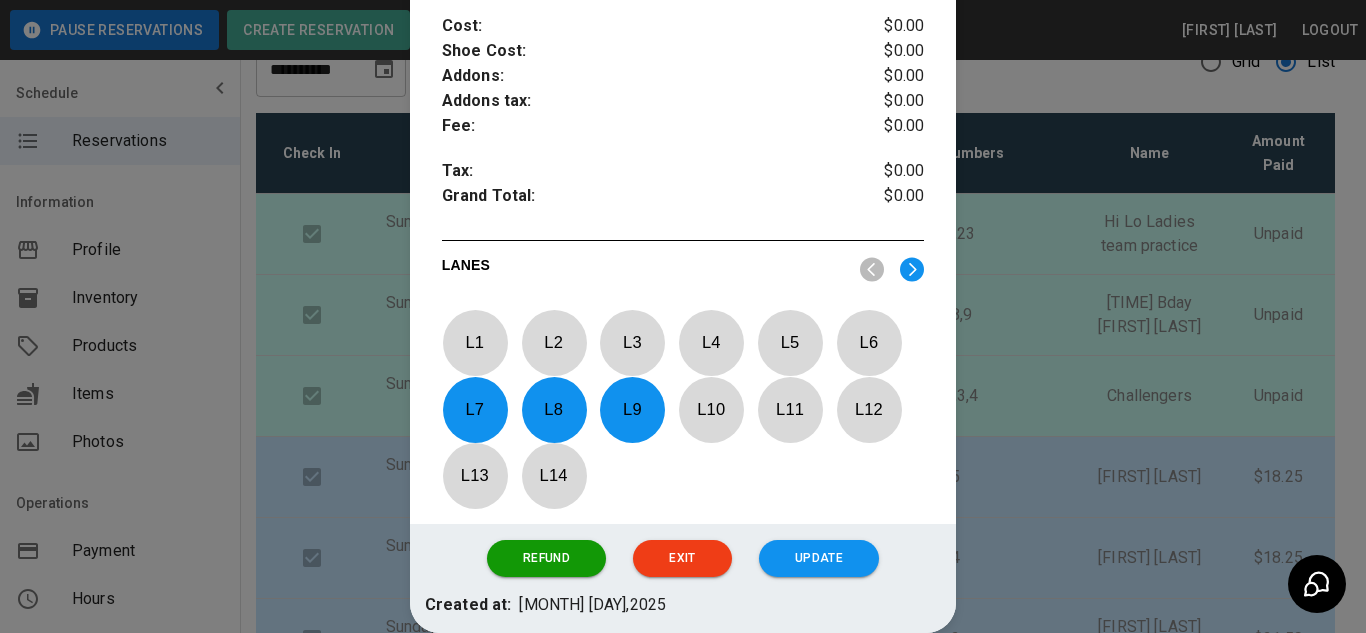 click at bounding box center (683, 316) 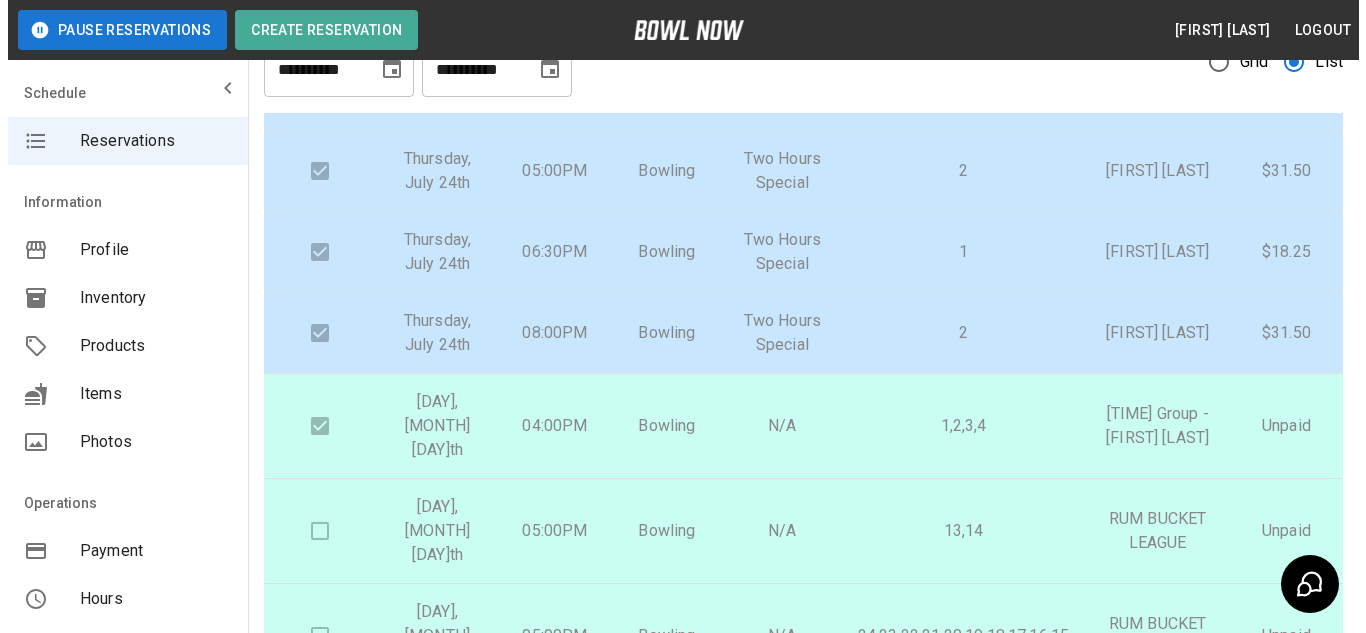 scroll, scrollTop: 1271, scrollLeft: 0, axis: vertical 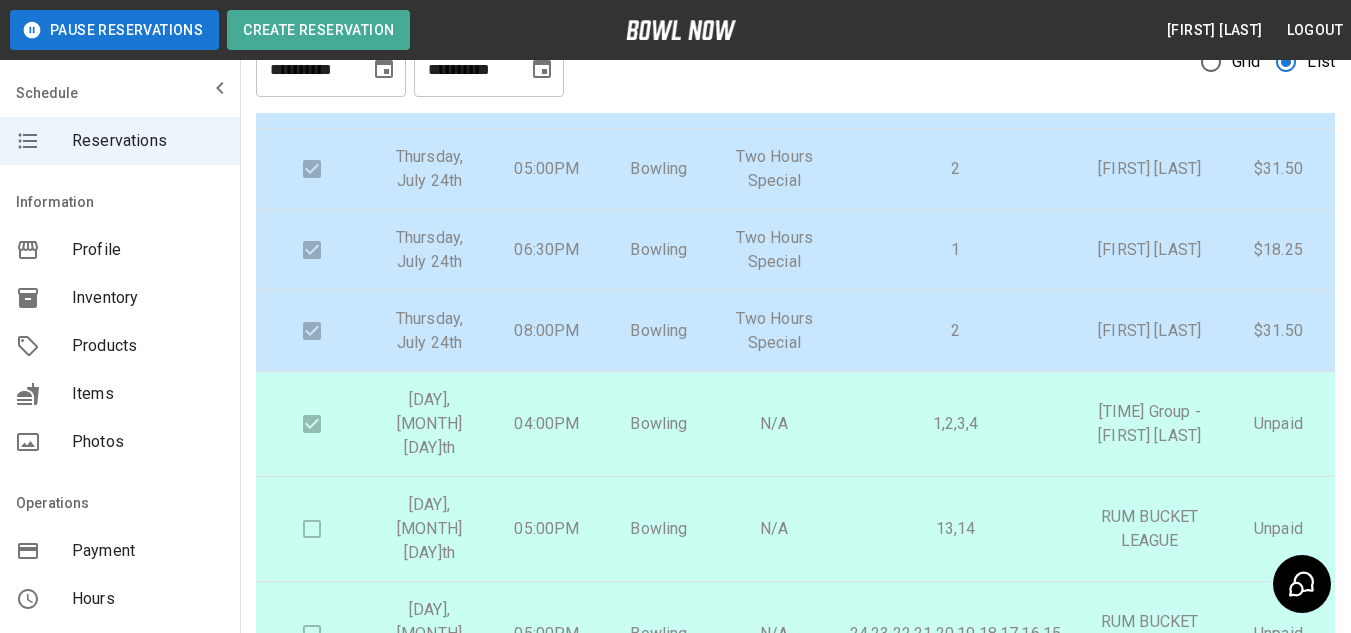 click on "1,2,3,4" at bounding box center [955, 424] 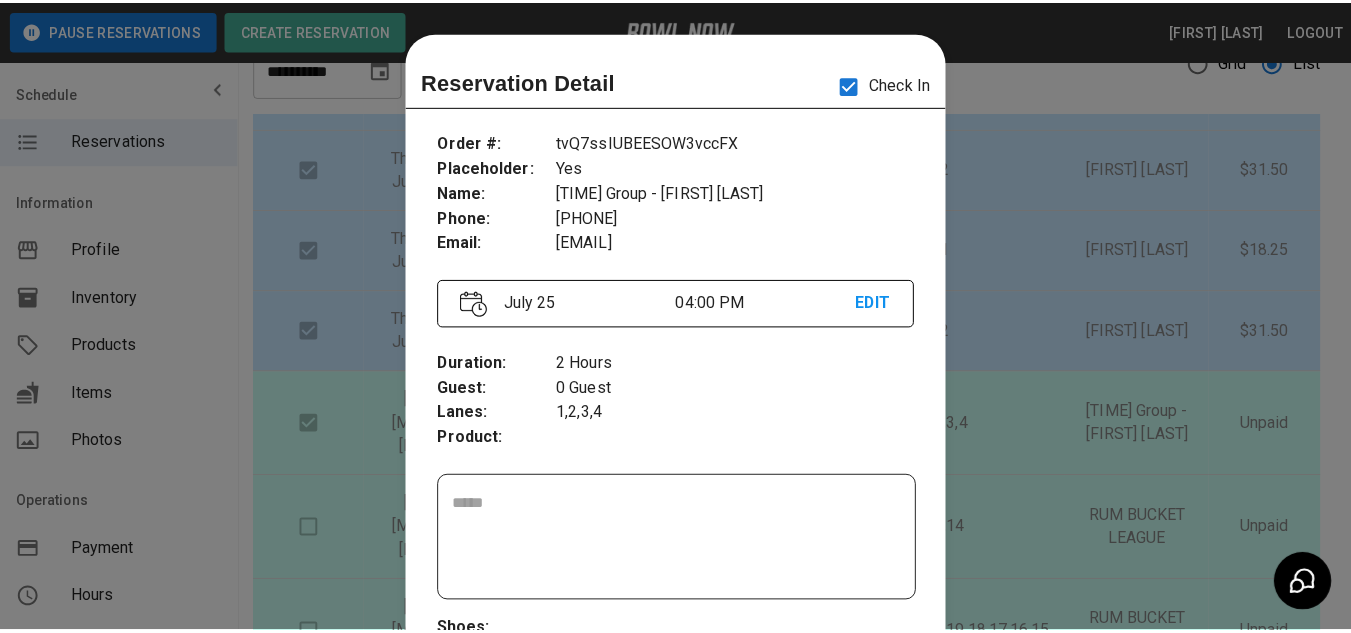 scroll, scrollTop: 32, scrollLeft: 0, axis: vertical 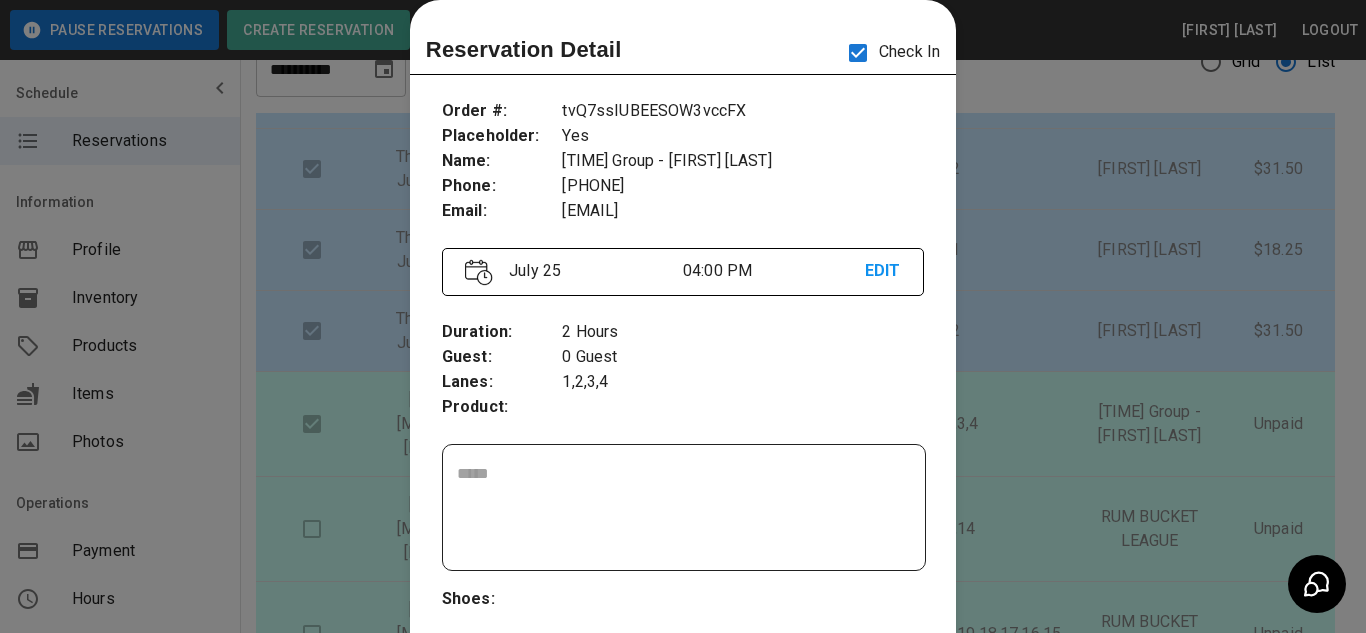 click at bounding box center [683, 316] 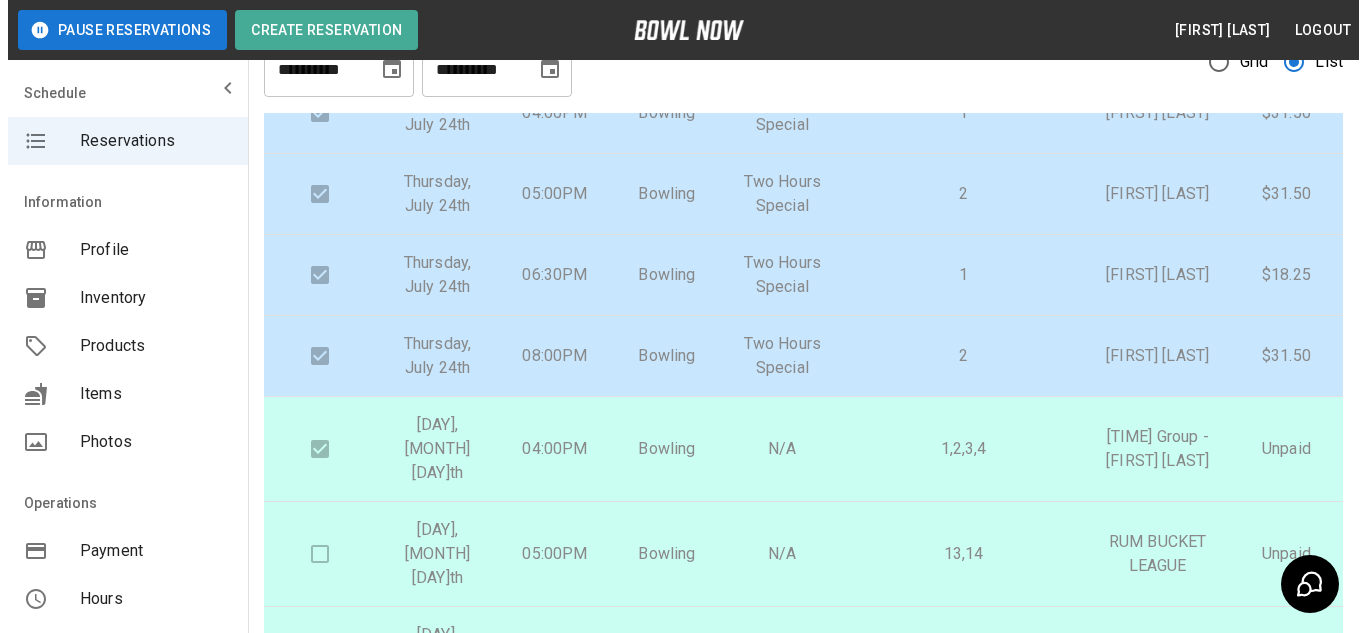 scroll, scrollTop: 1253, scrollLeft: 0, axis: vertical 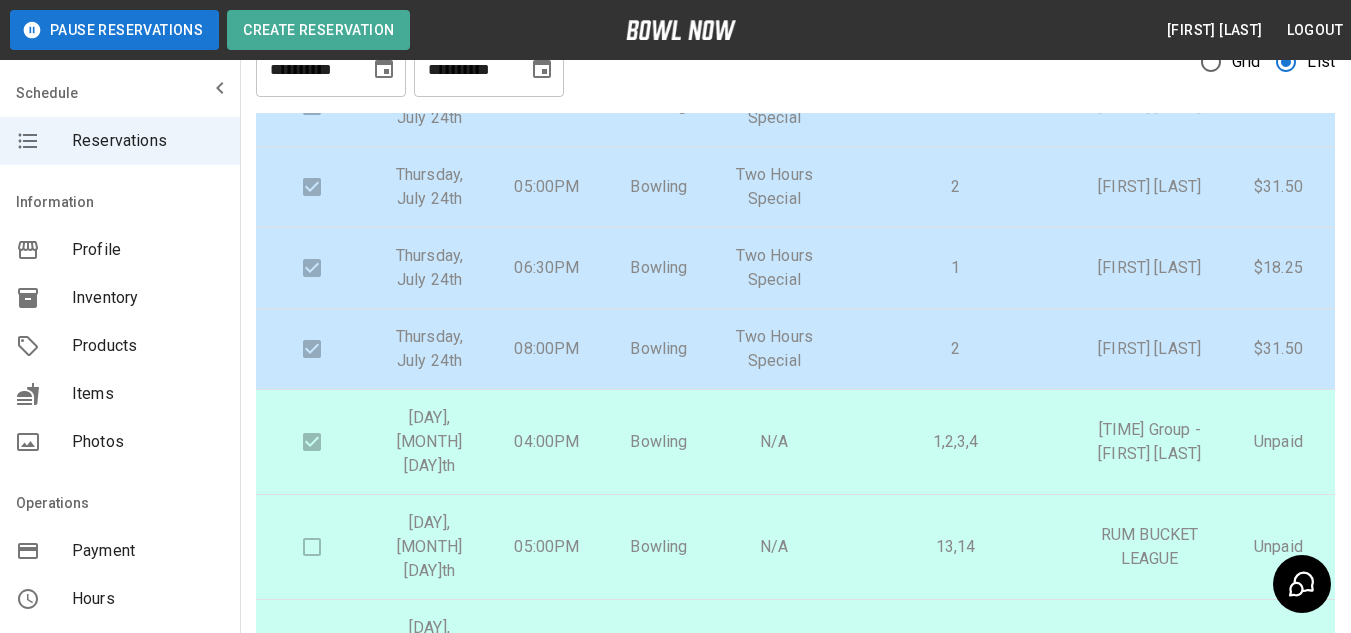 click on "1,2,3,4" at bounding box center [955, 442] 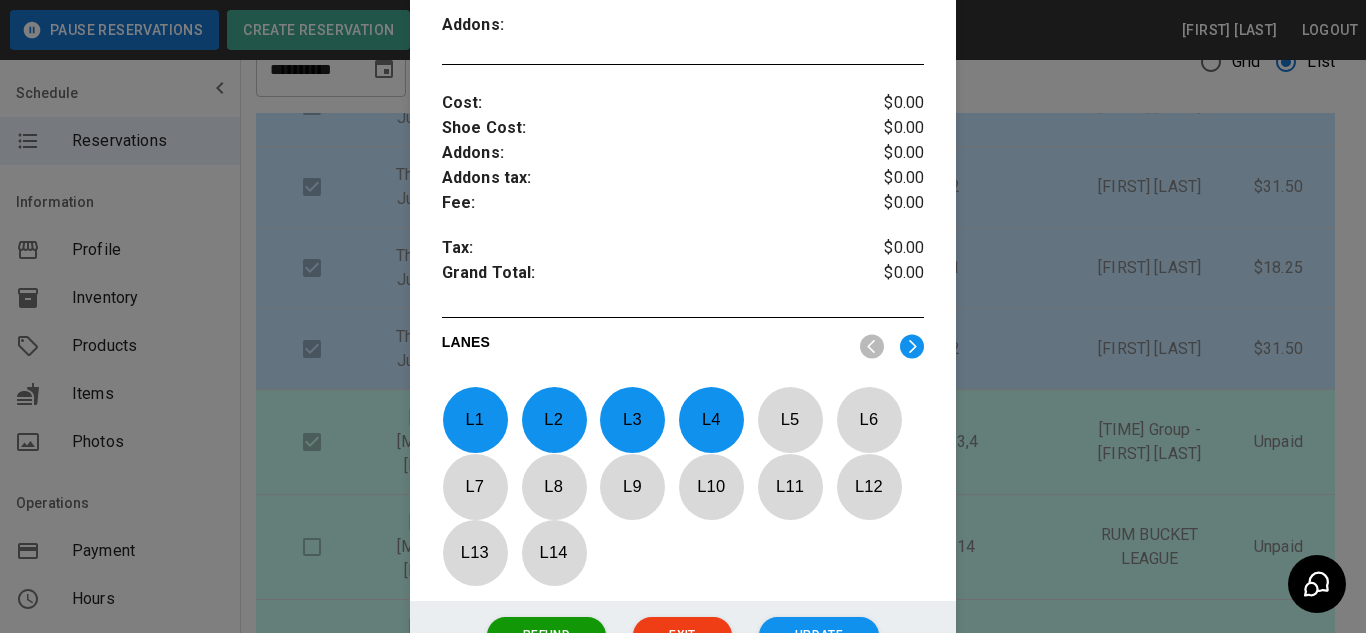 scroll, scrollTop: 861, scrollLeft: 0, axis: vertical 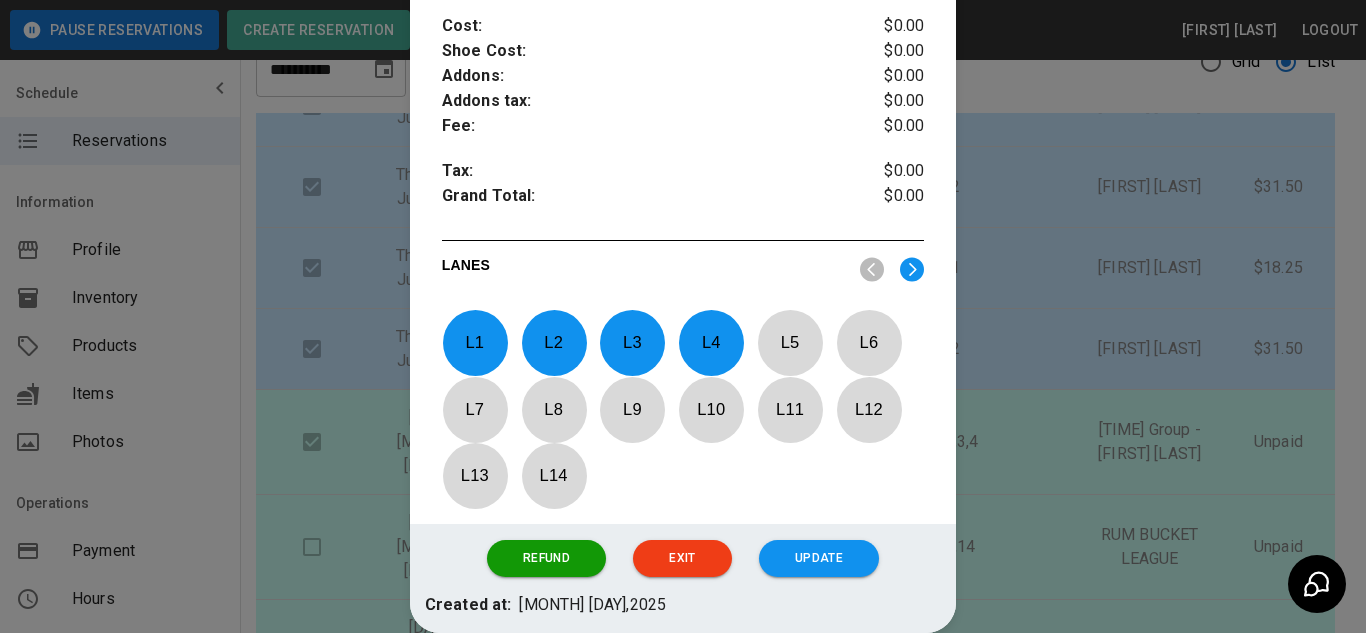 click at bounding box center (683, 316) 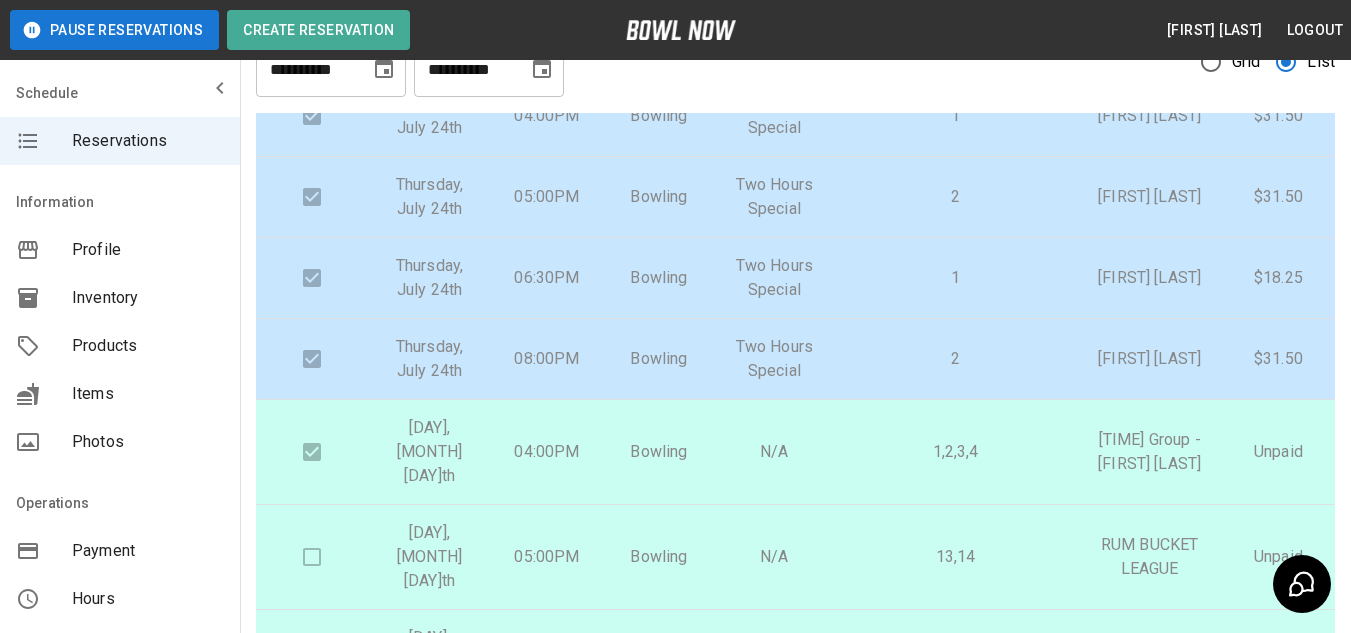 scroll, scrollTop: 1438, scrollLeft: 0, axis: vertical 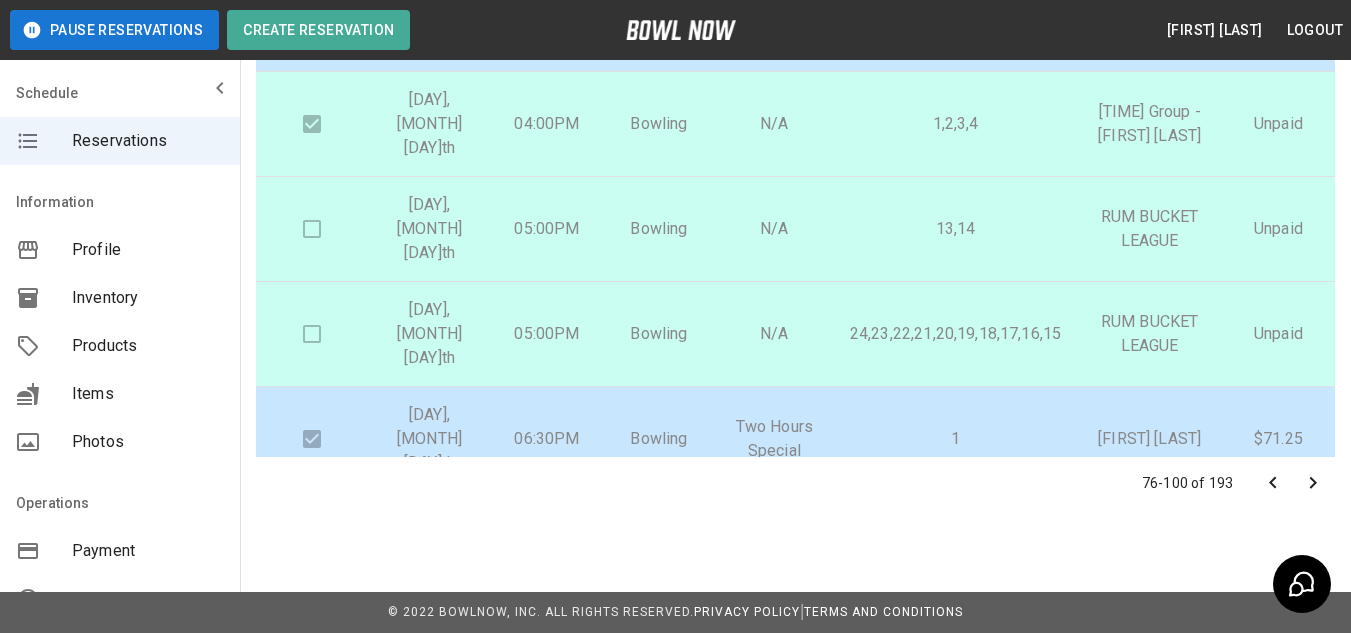 click on "1,2,3,4" at bounding box center [955, 124] 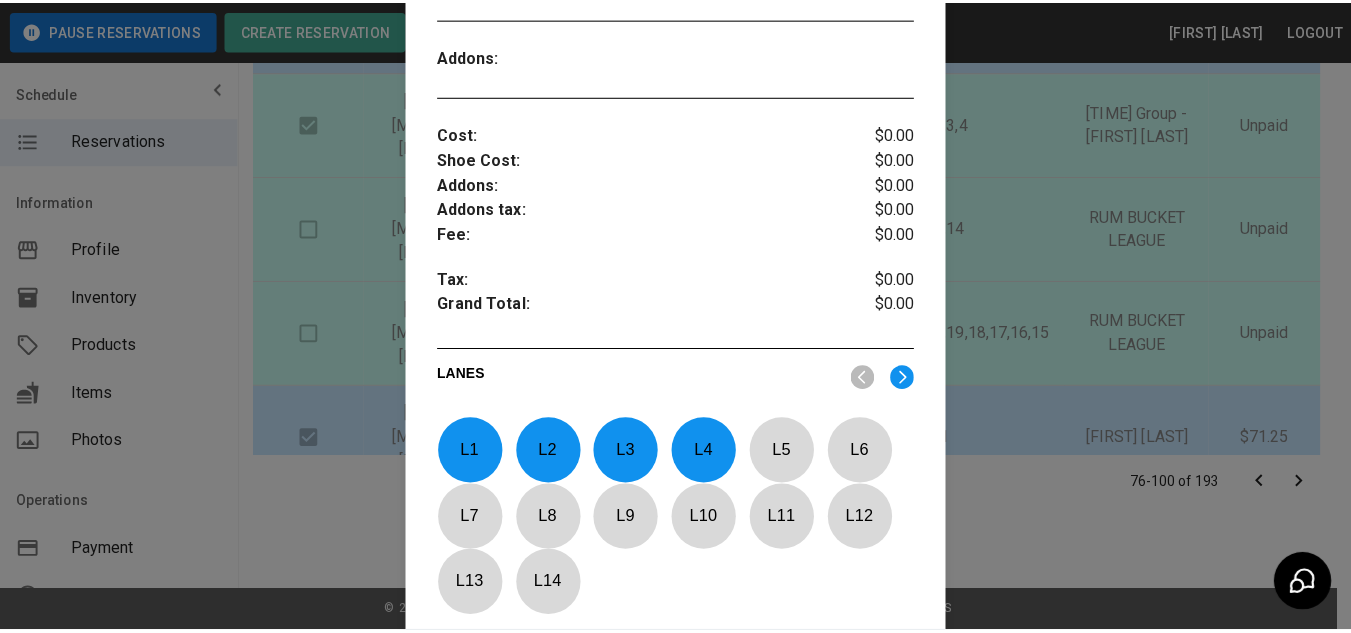 scroll, scrollTop: 687, scrollLeft: 0, axis: vertical 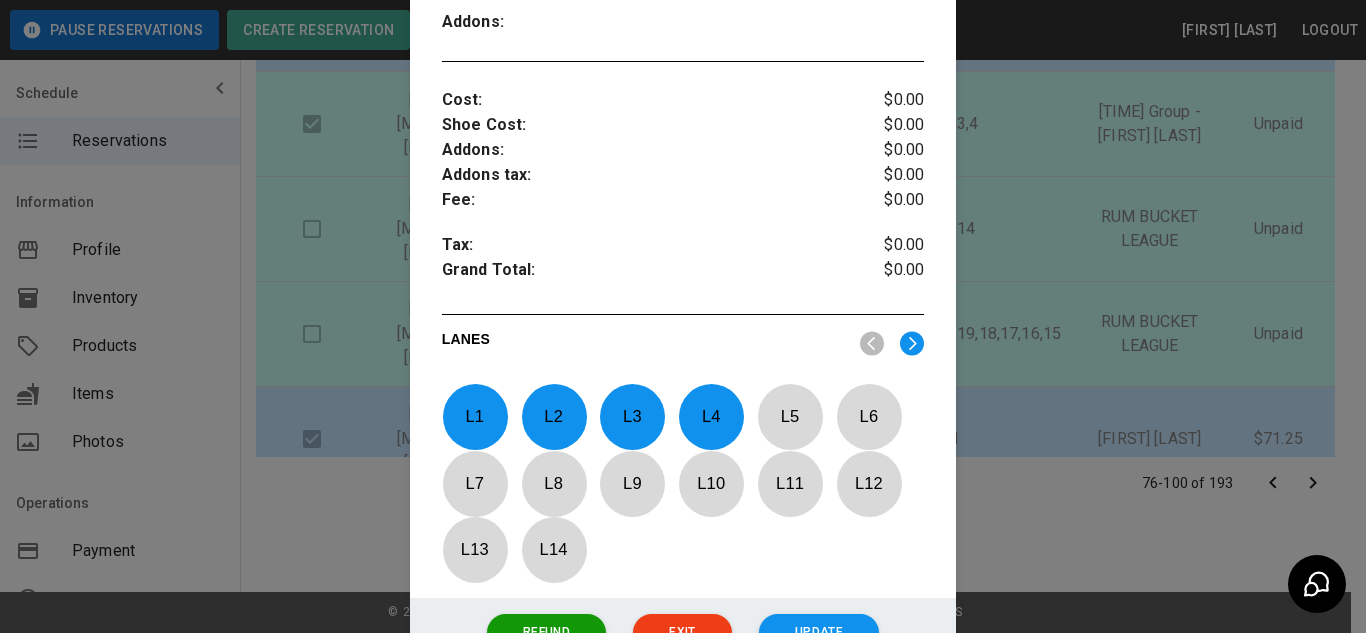 click at bounding box center (683, 316) 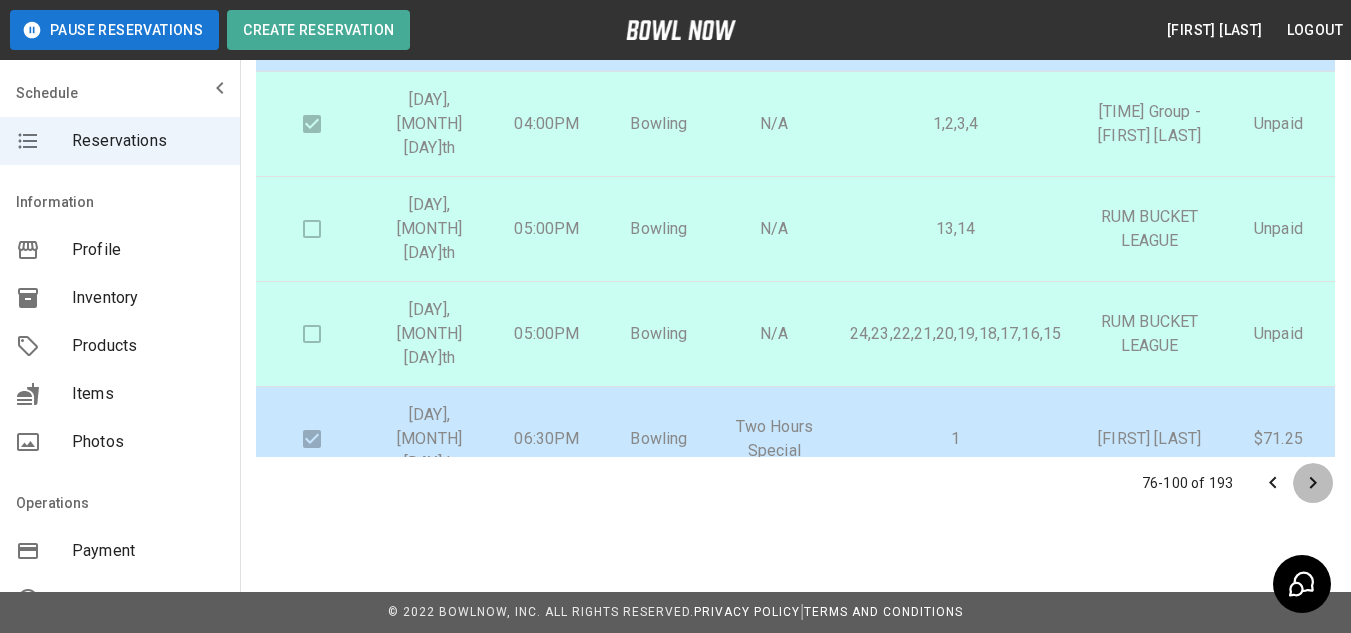 click 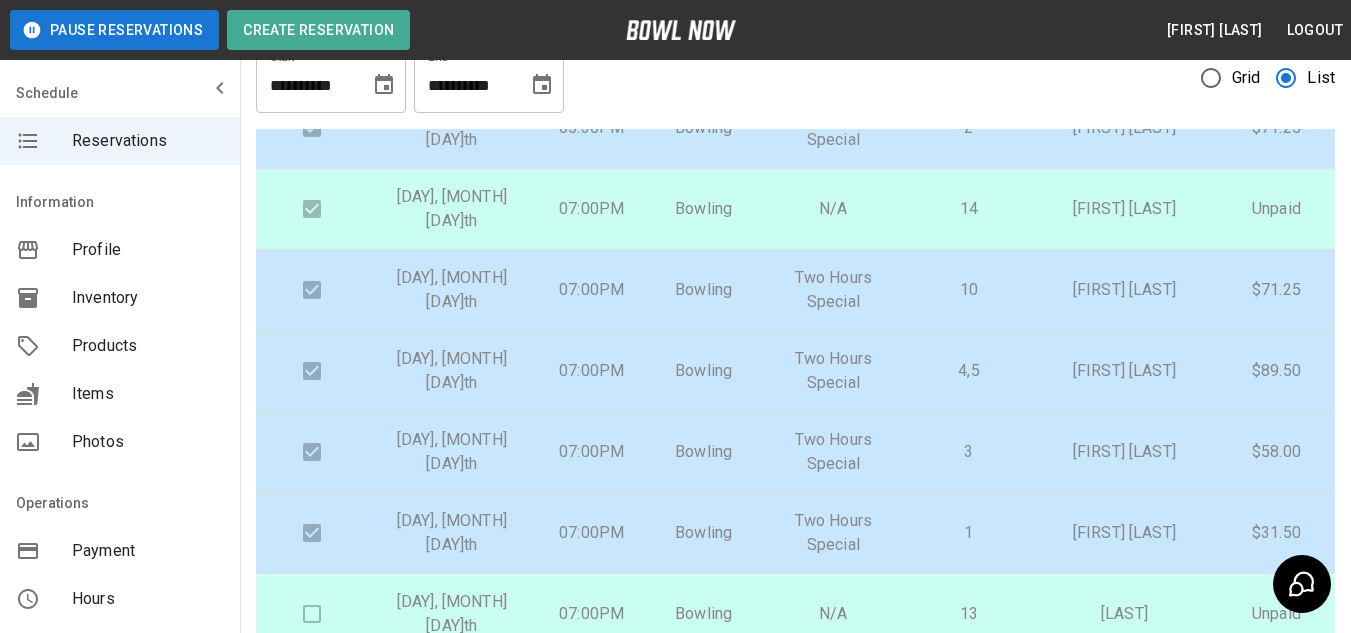 scroll, scrollTop: 57, scrollLeft: 0, axis: vertical 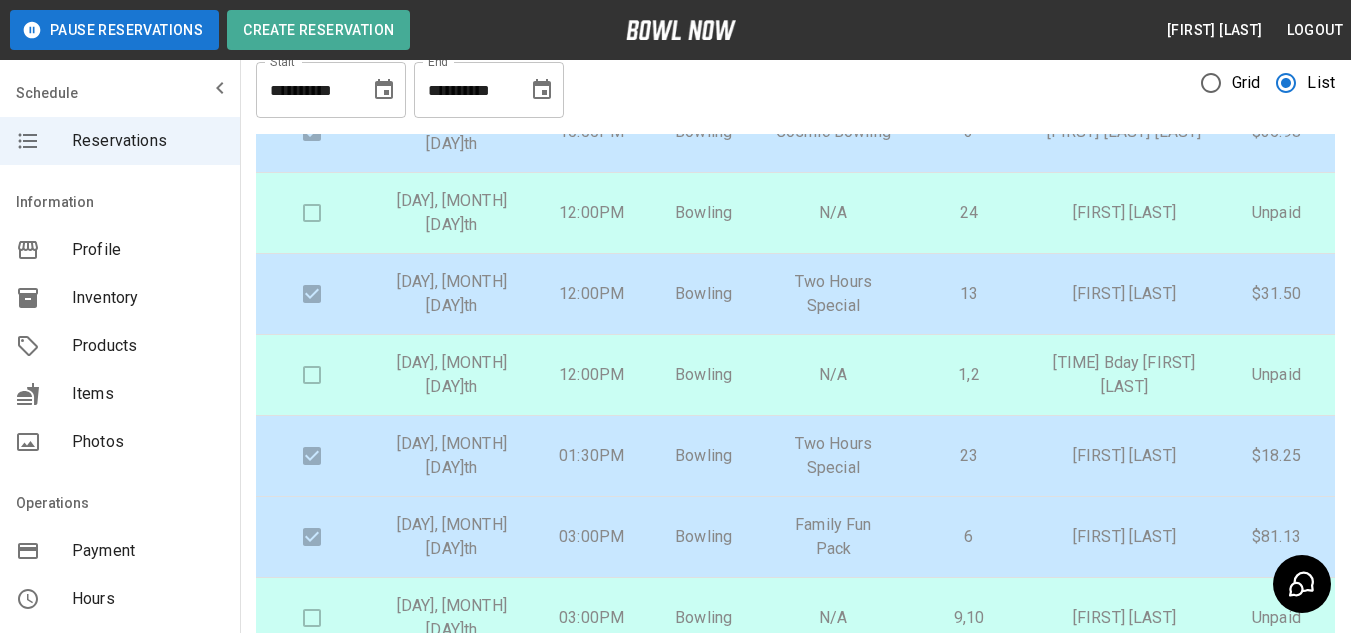 click on "1,2" at bounding box center (969, 375) 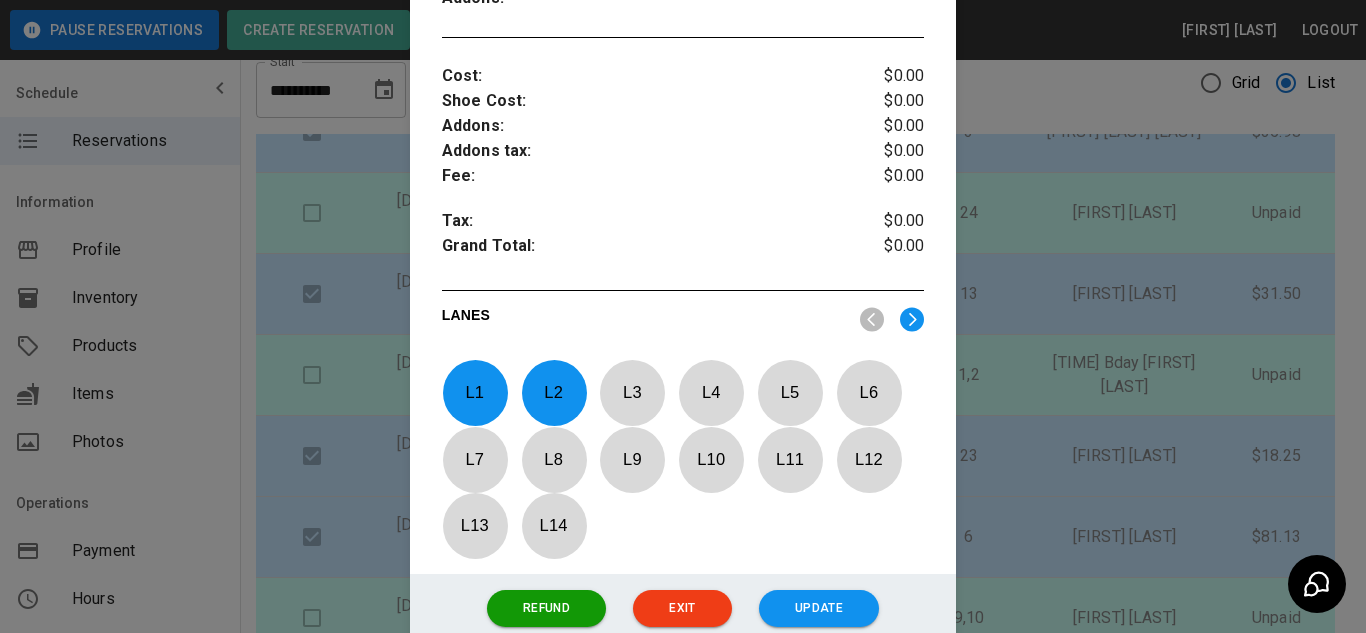 scroll, scrollTop: 861, scrollLeft: 0, axis: vertical 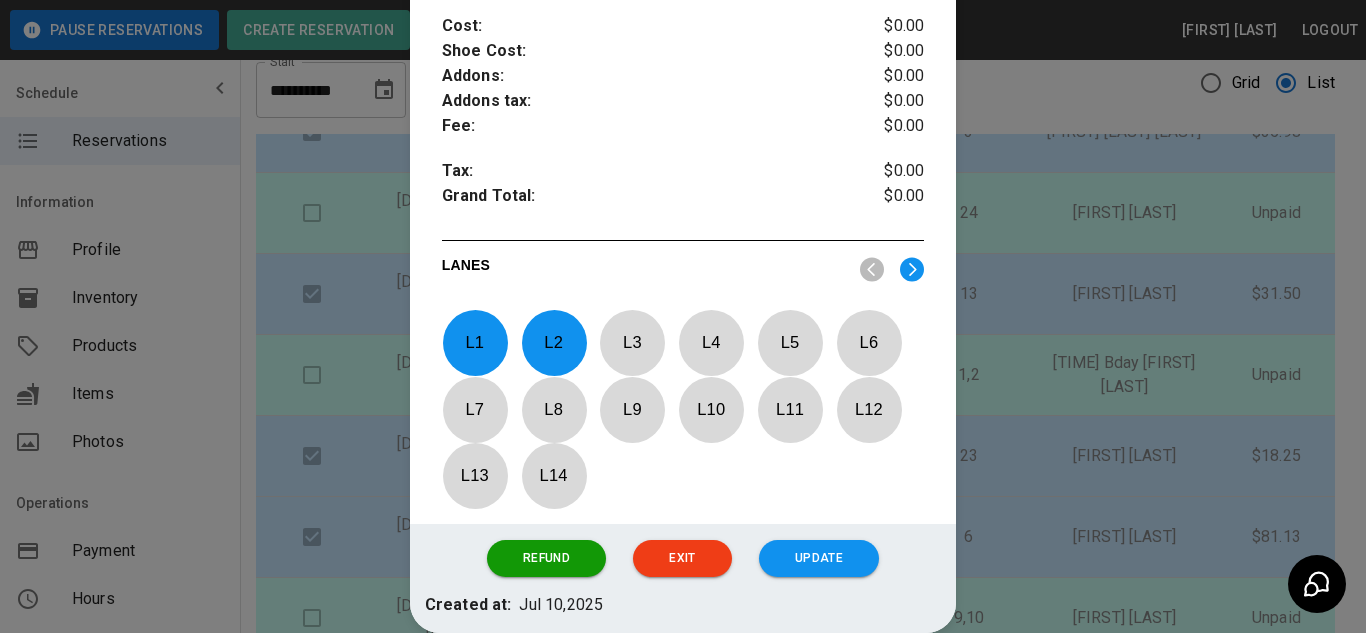 click at bounding box center [683, 316] 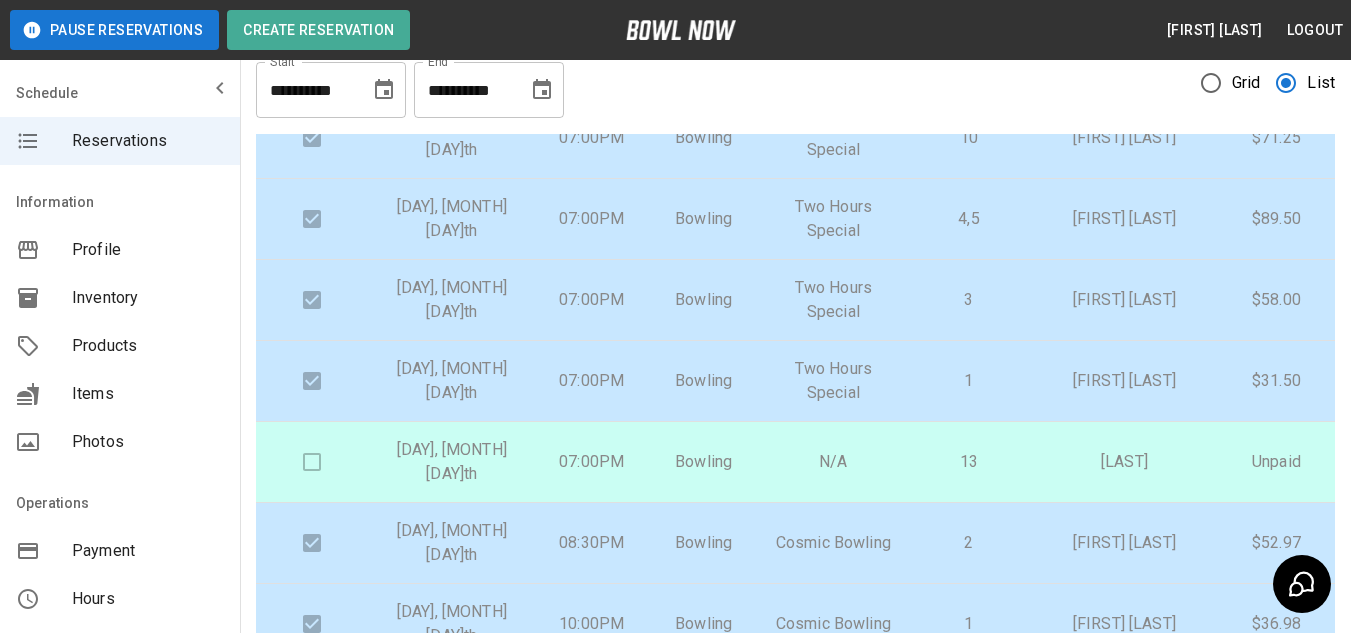 scroll, scrollTop: 1354, scrollLeft: 0, axis: vertical 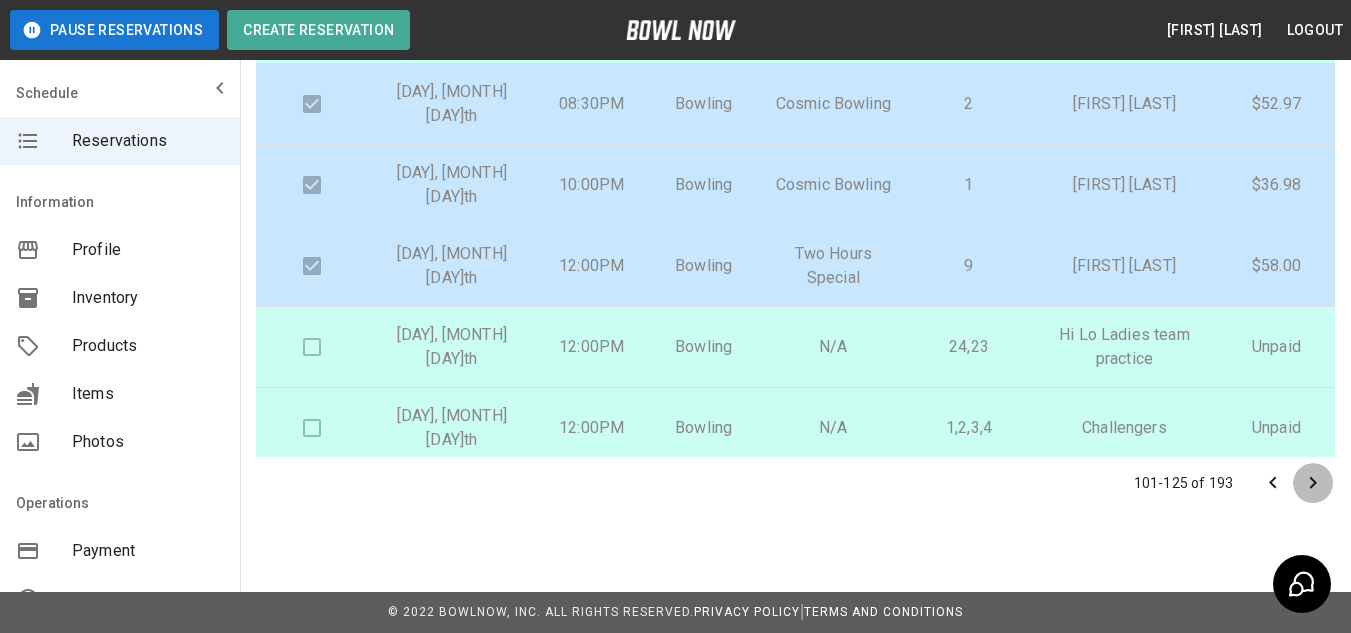 click 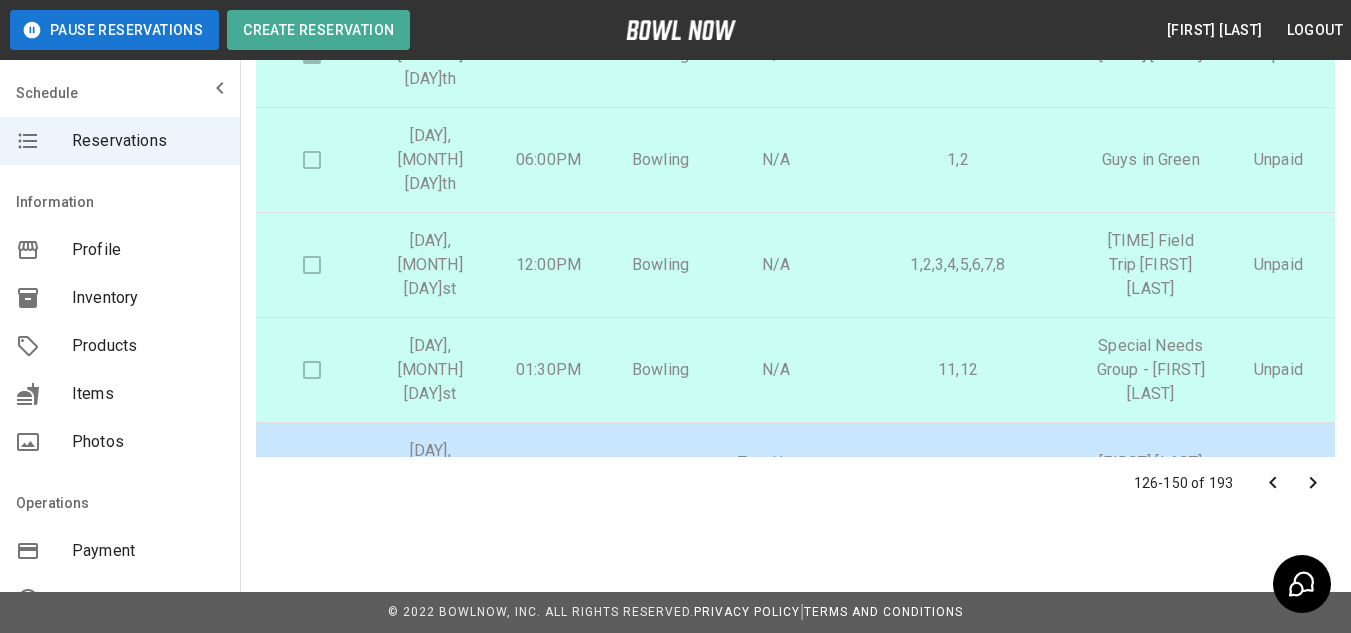 scroll, scrollTop: 0, scrollLeft: 0, axis: both 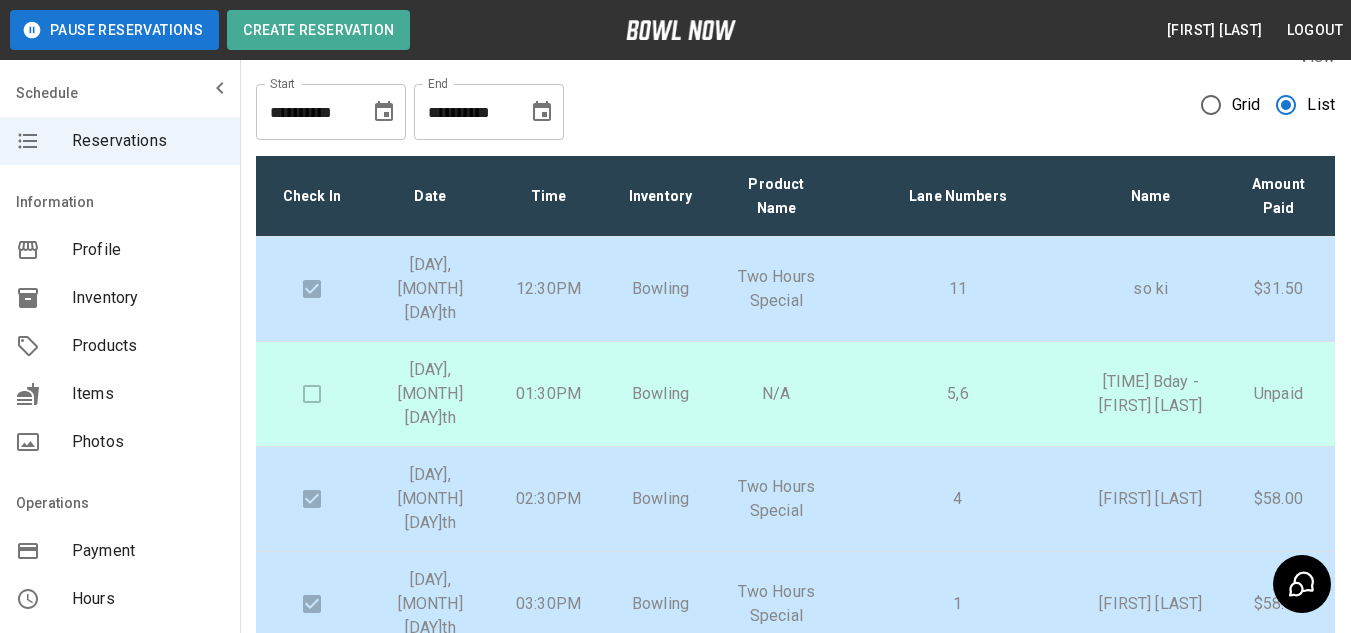 click on "5,6" at bounding box center (957, 394) 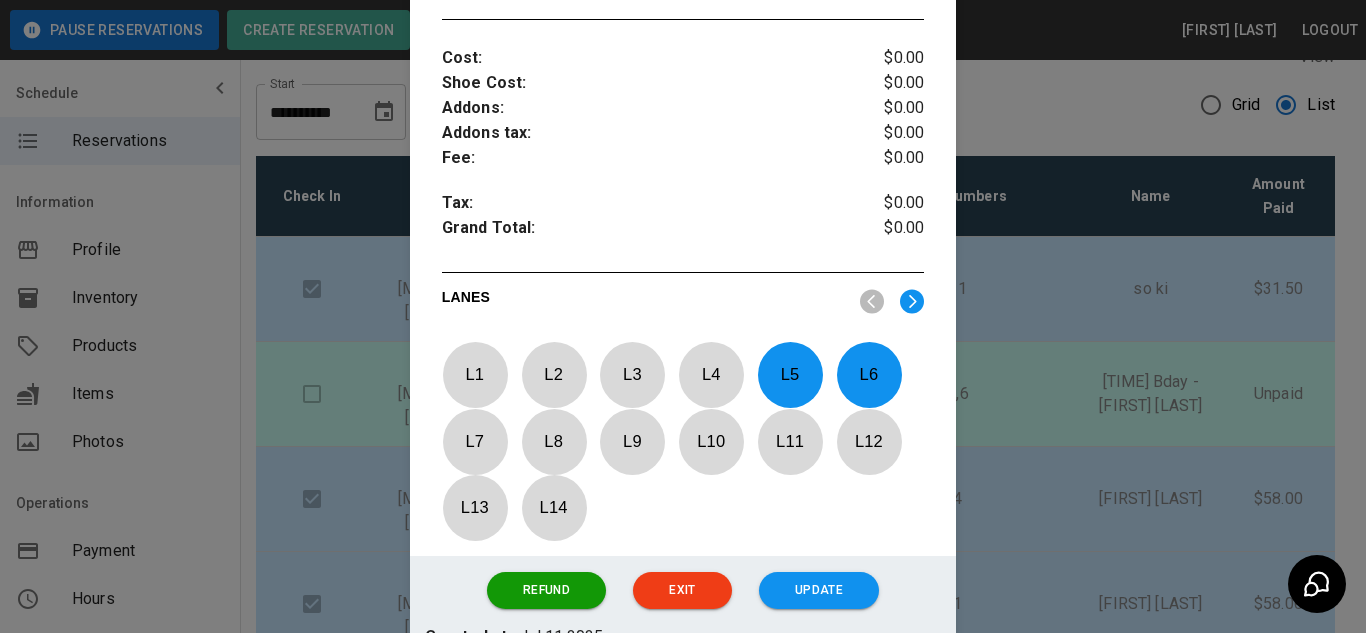 scroll, scrollTop: 861, scrollLeft: 0, axis: vertical 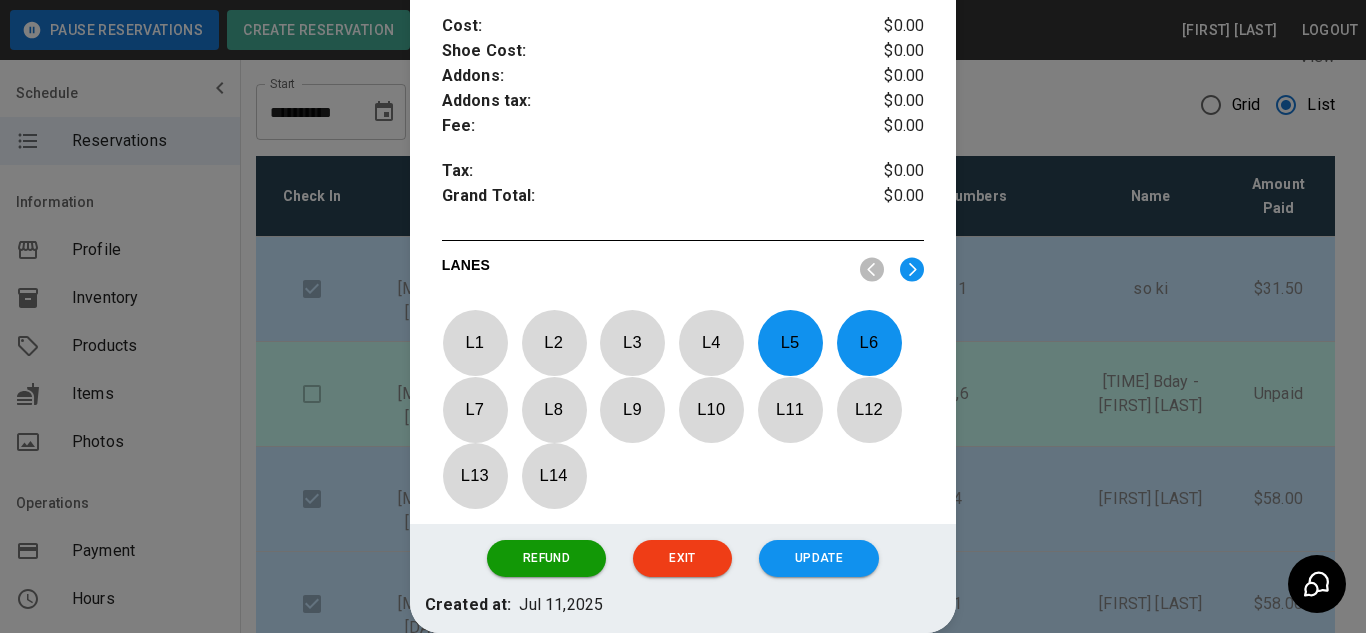 click at bounding box center (683, 316) 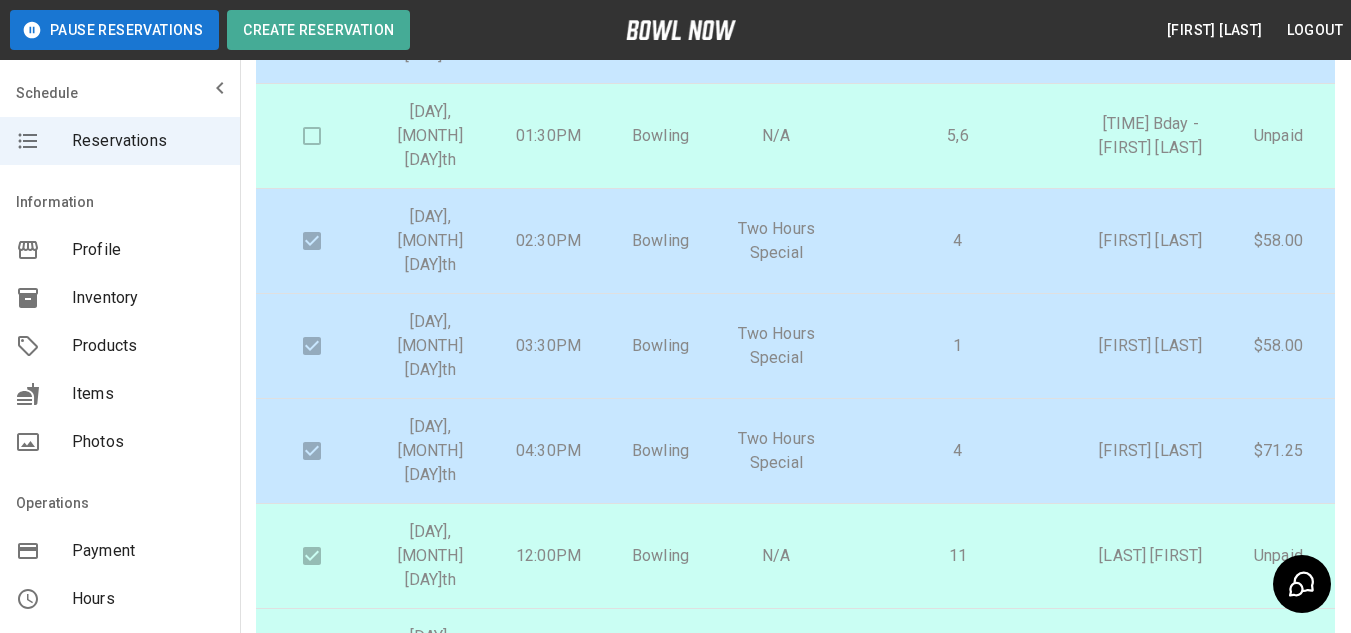 scroll, scrollTop: 294, scrollLeft: 0, axis: vertical 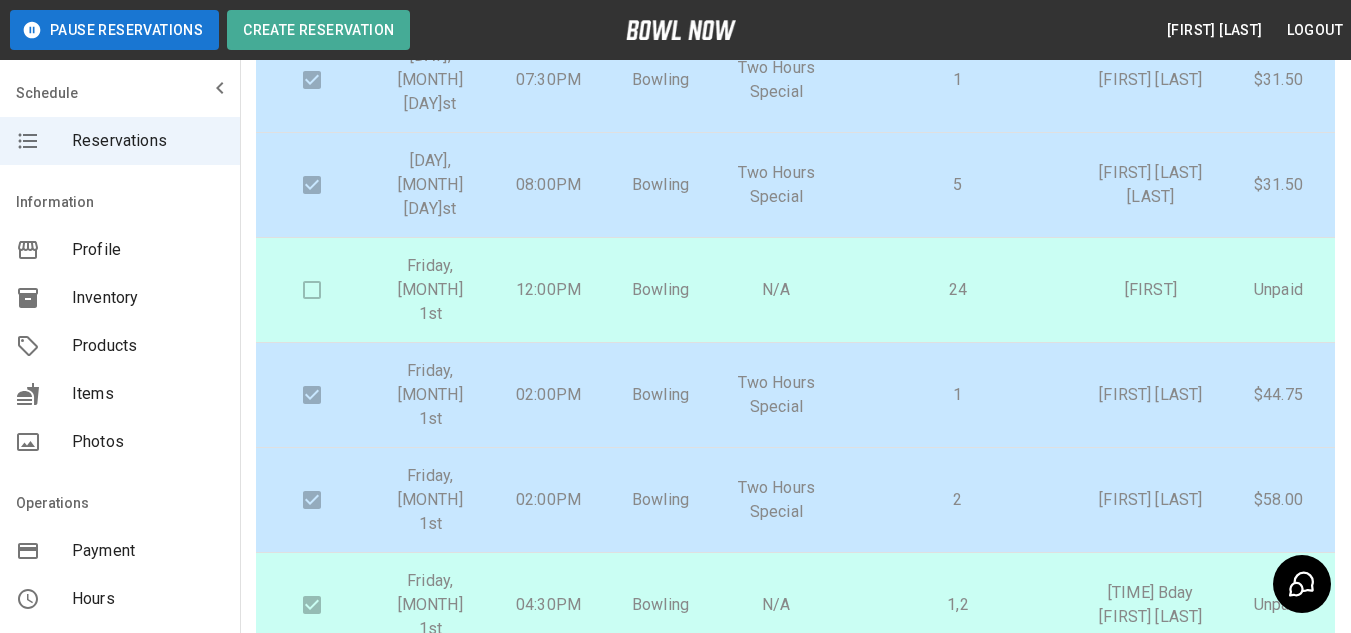 click on "1,2" at bounding box center [957, 605] 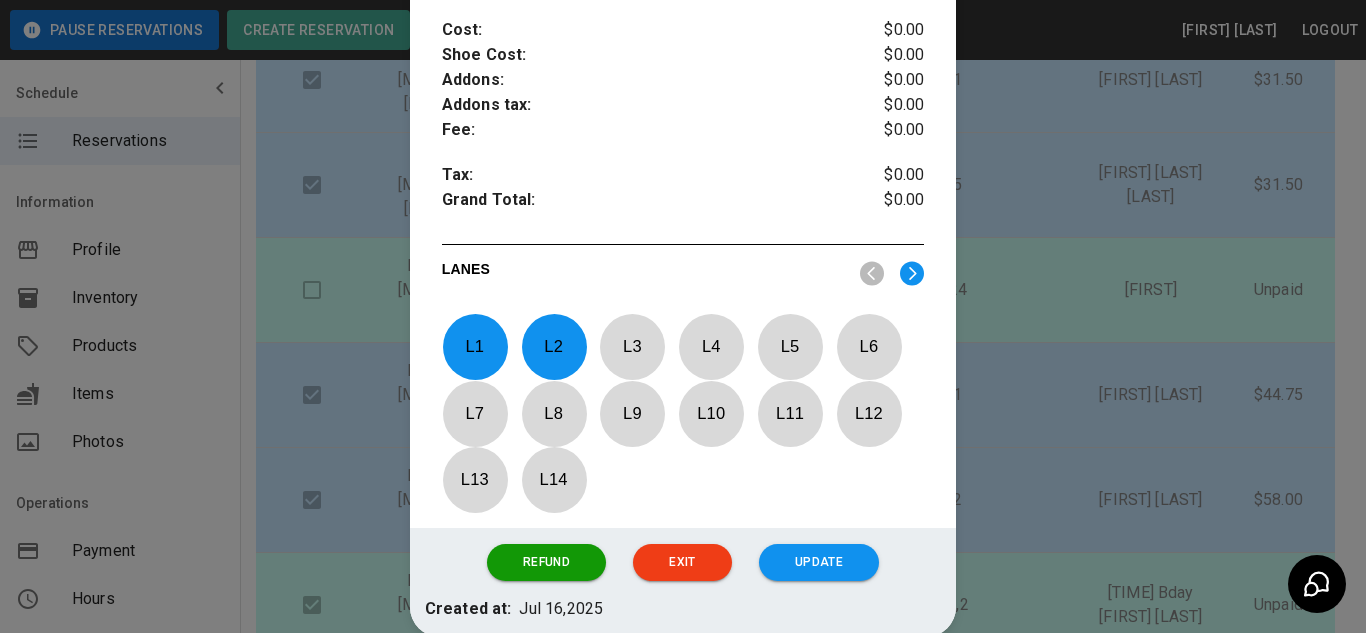 scroll, scrollTop: 861, scrollLeft: 0, axis: vertical 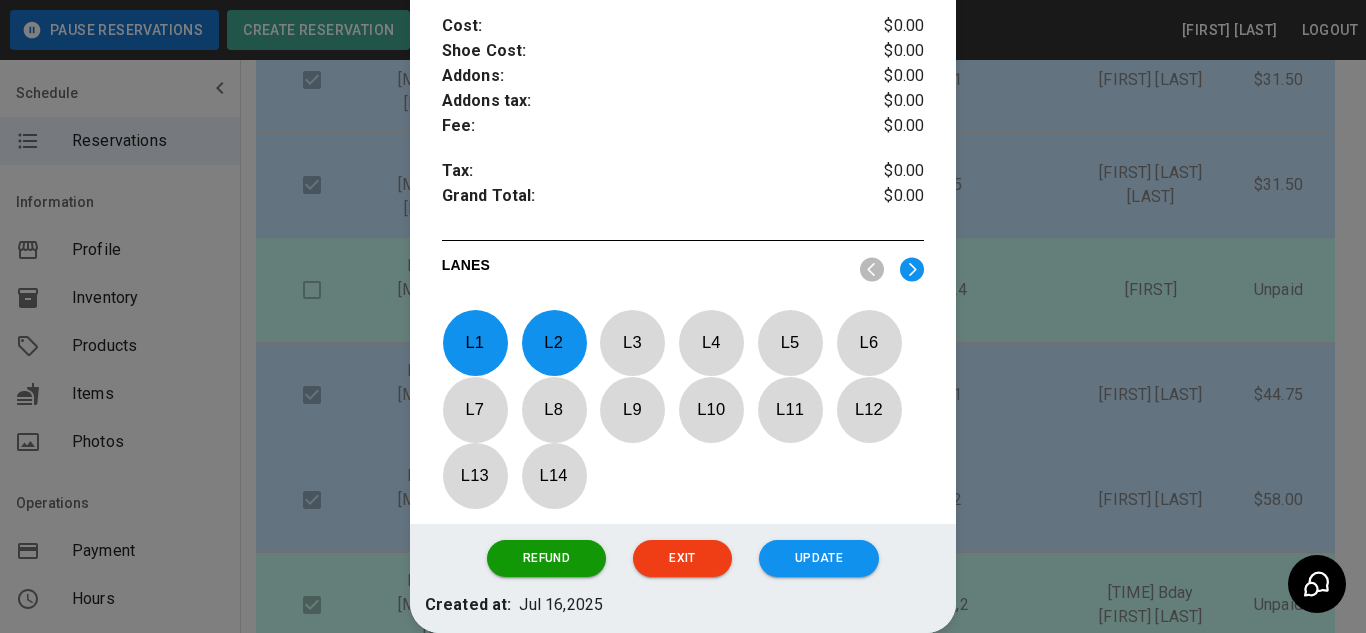 click at bounding box center (683, 316) 